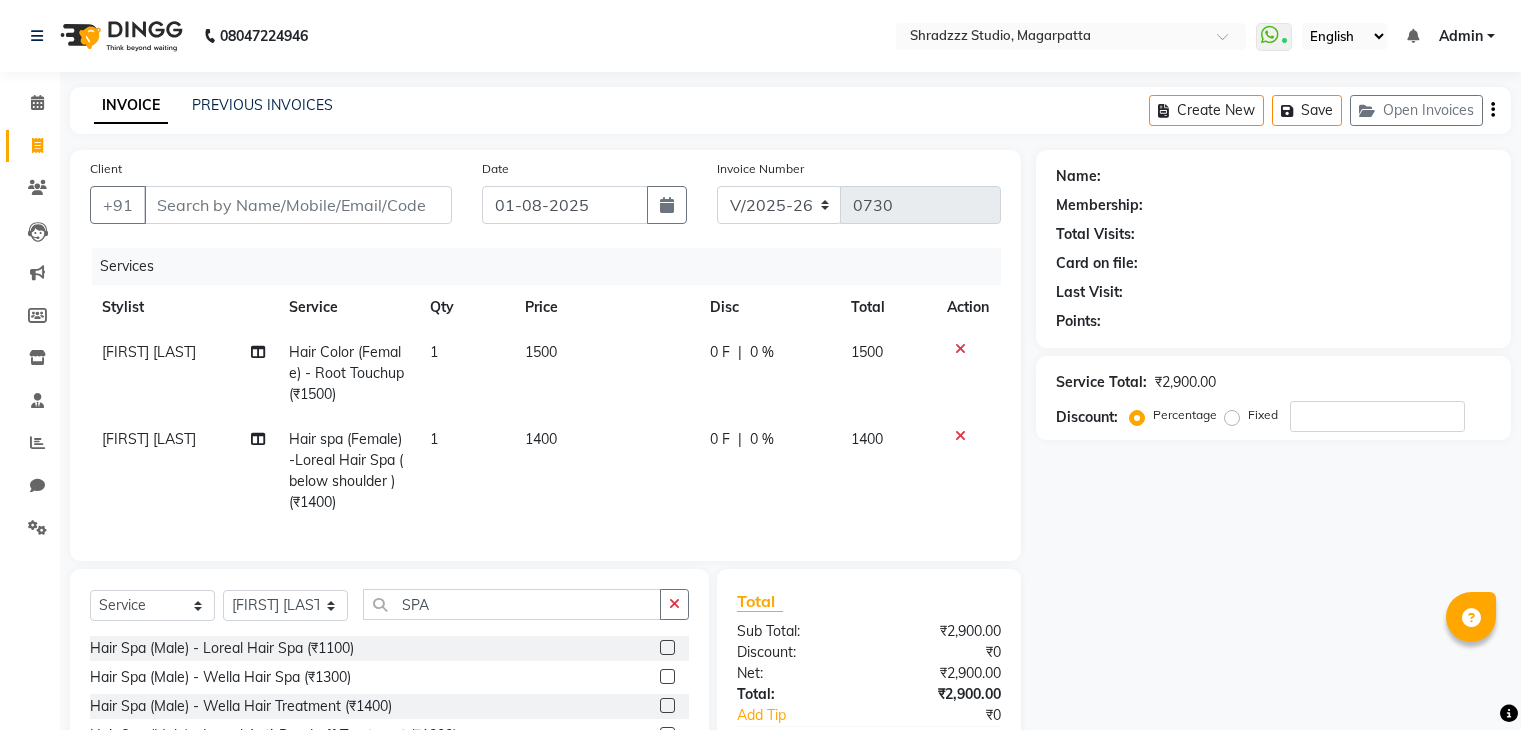select on "4544" 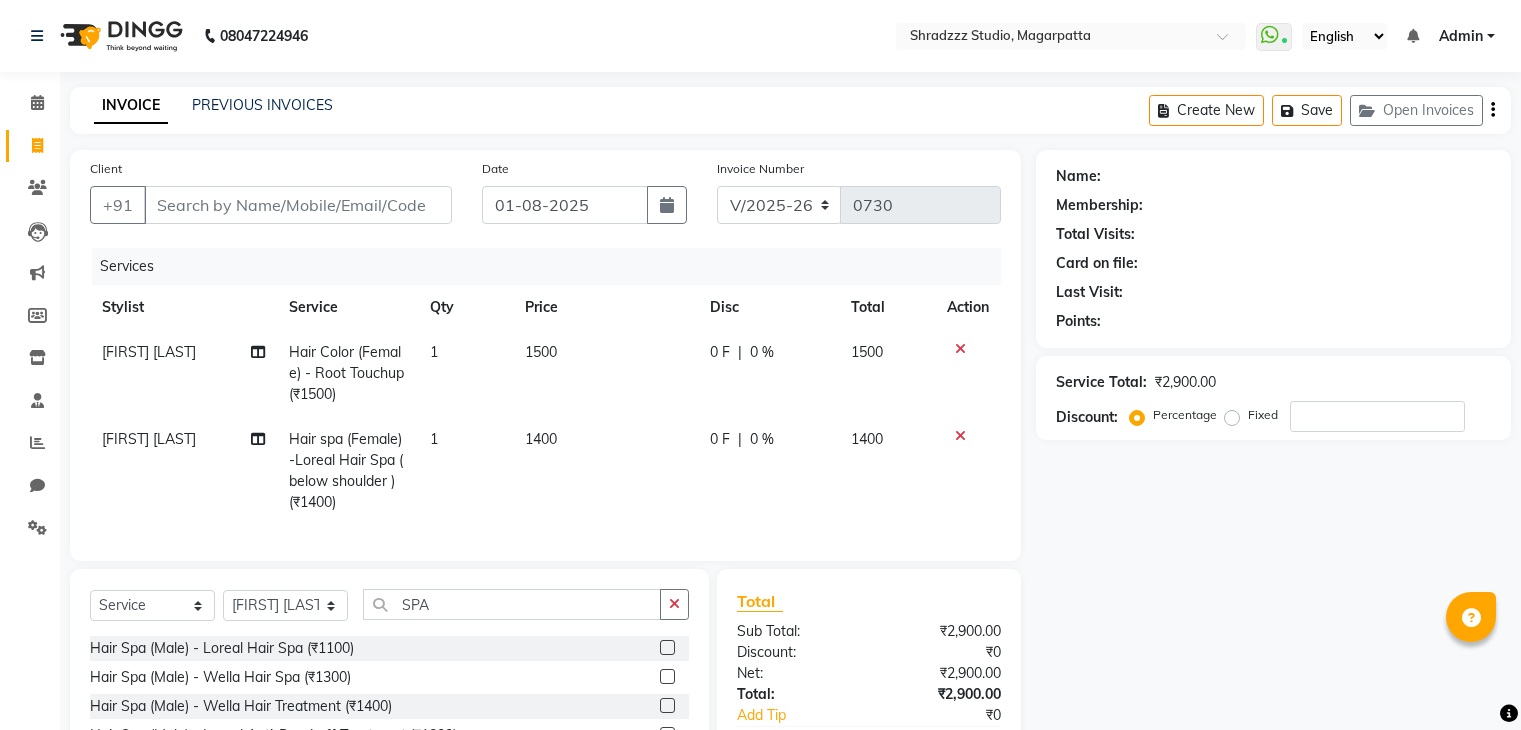 select on "service" 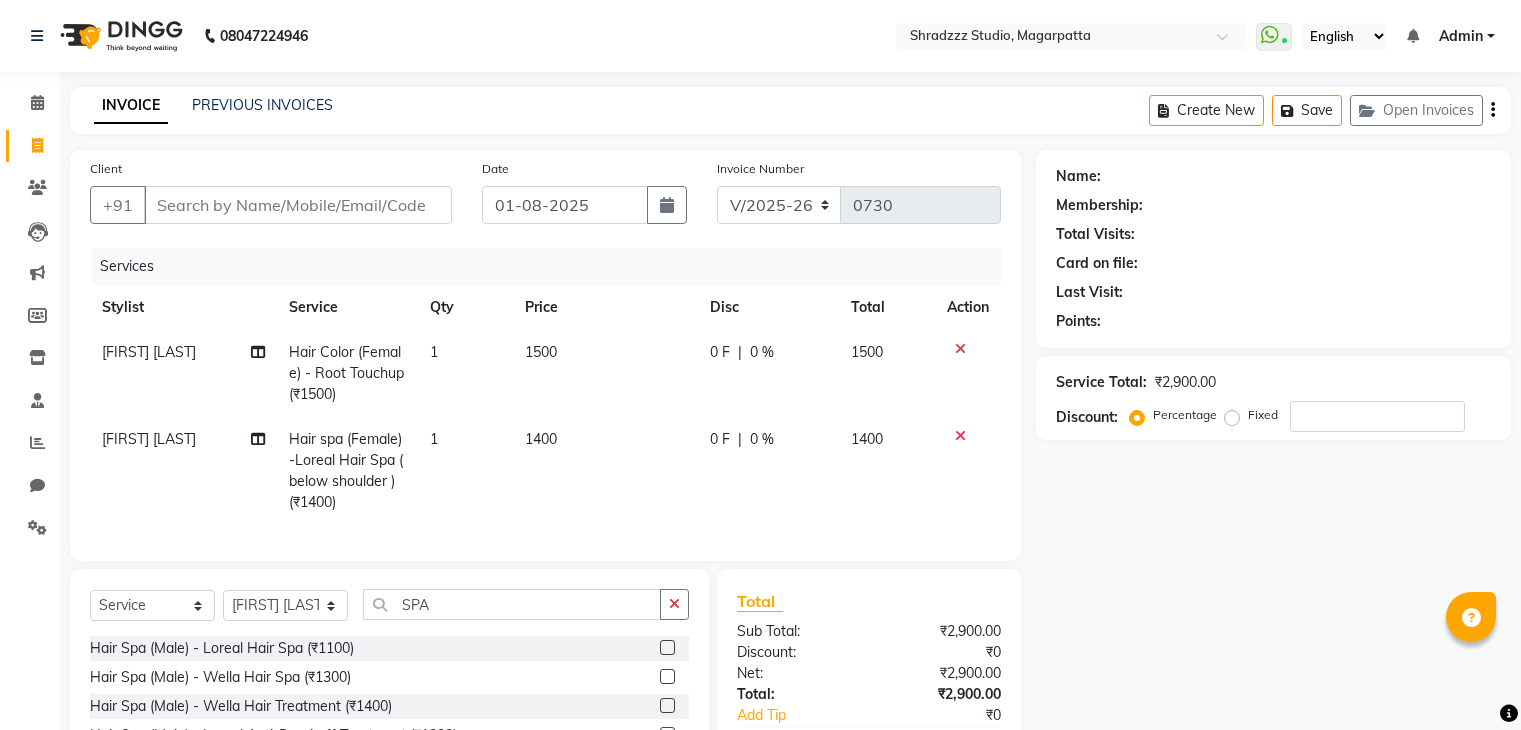 scroll, scrollTop: 0, scrollLeft: 0, axis: both 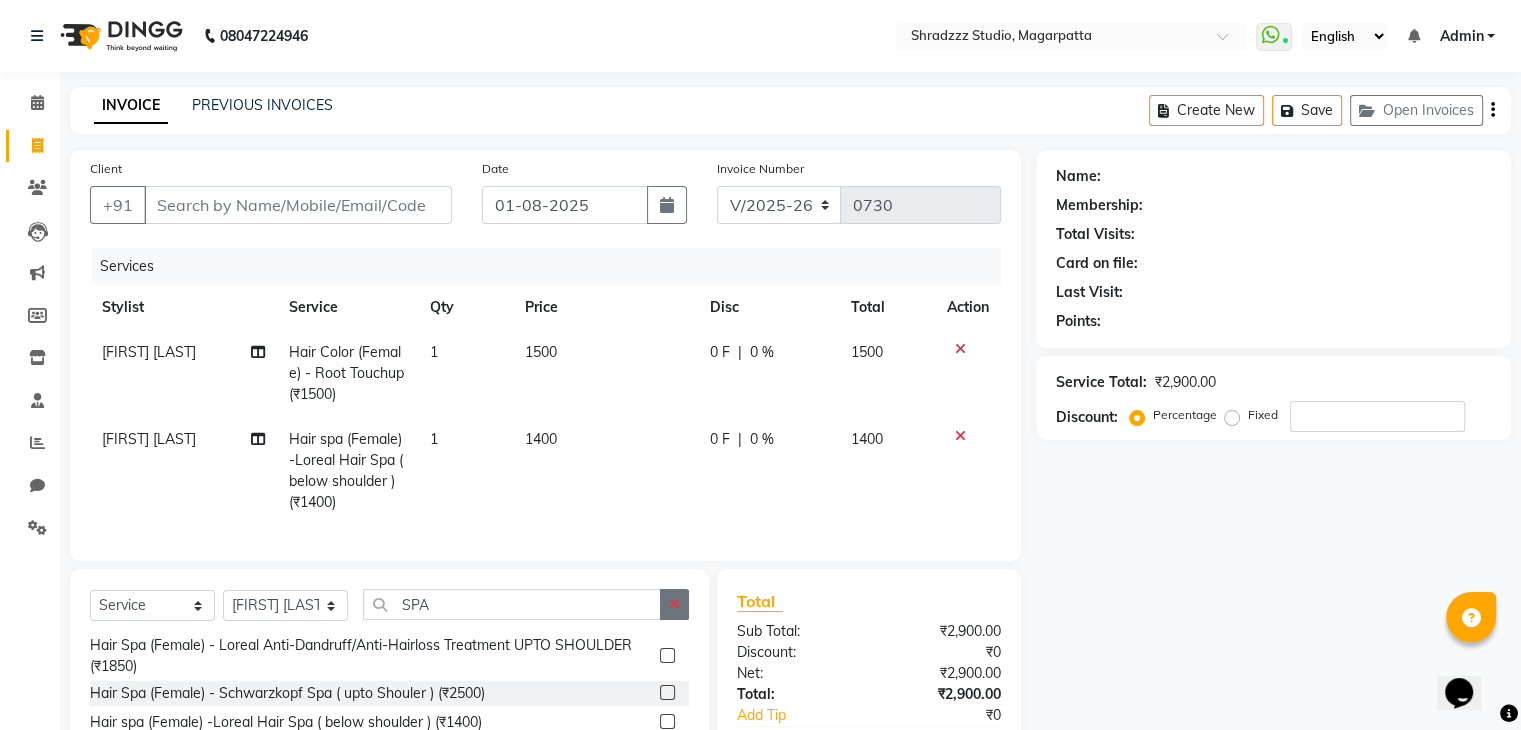 click 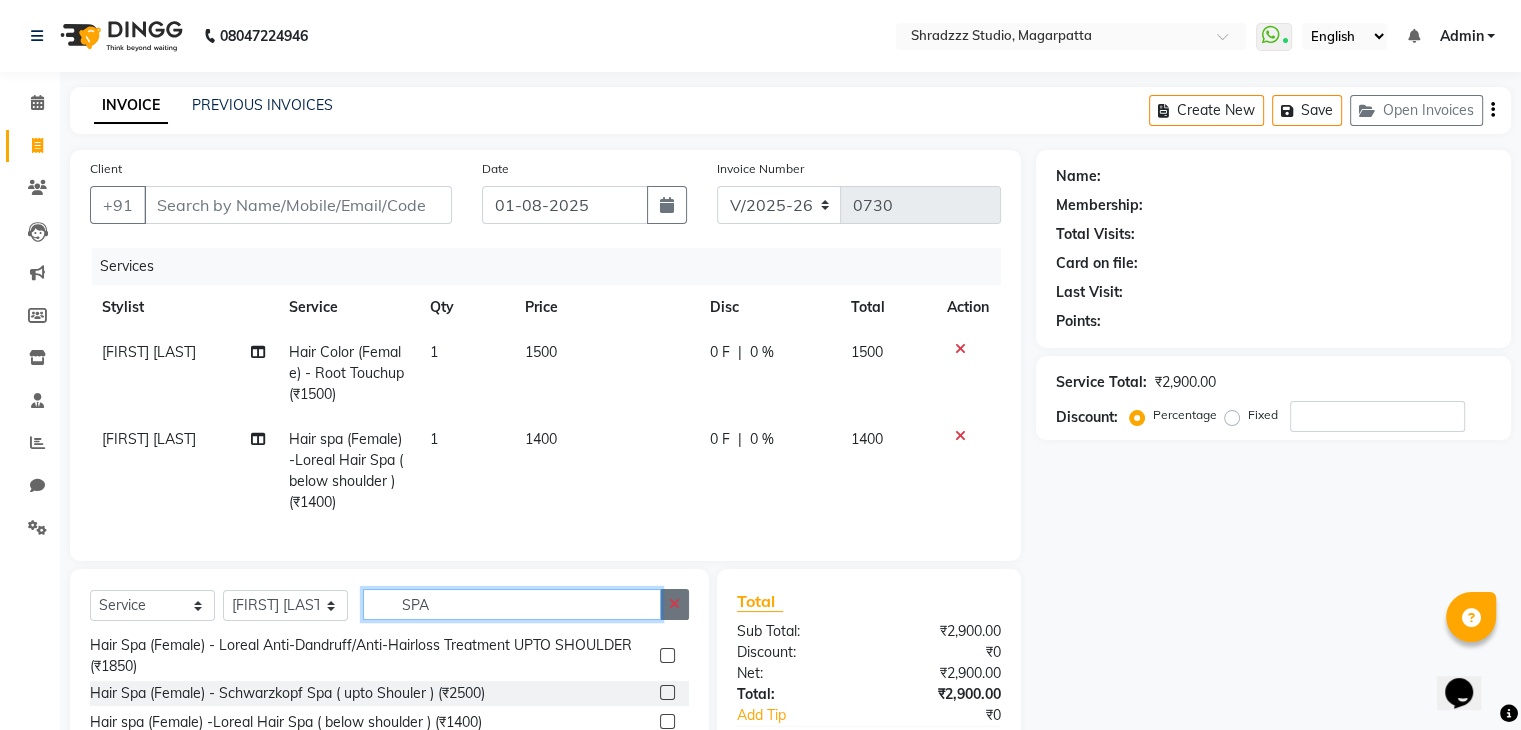 type 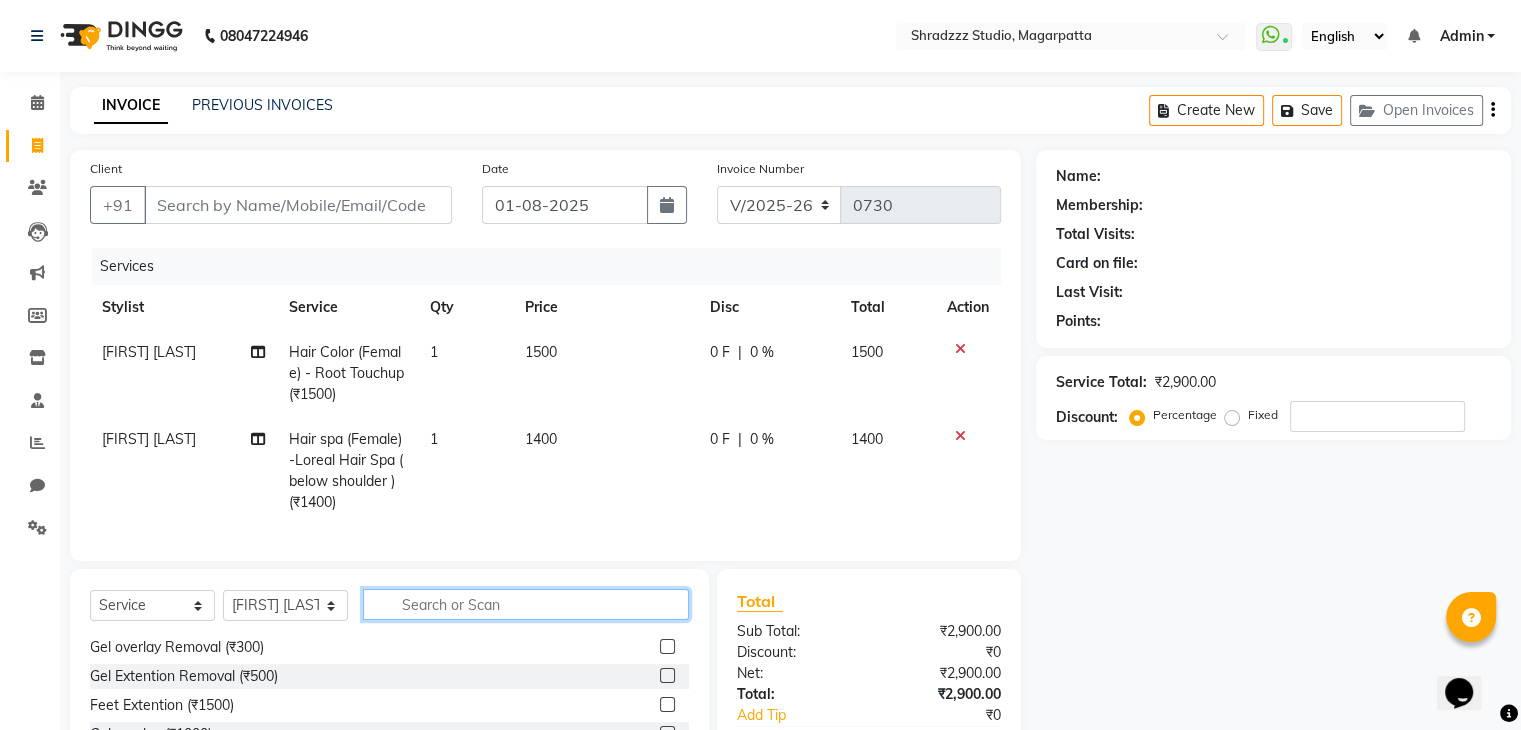 scroll, scrollTop: 84, scrollLeft: 0, axis: vertical 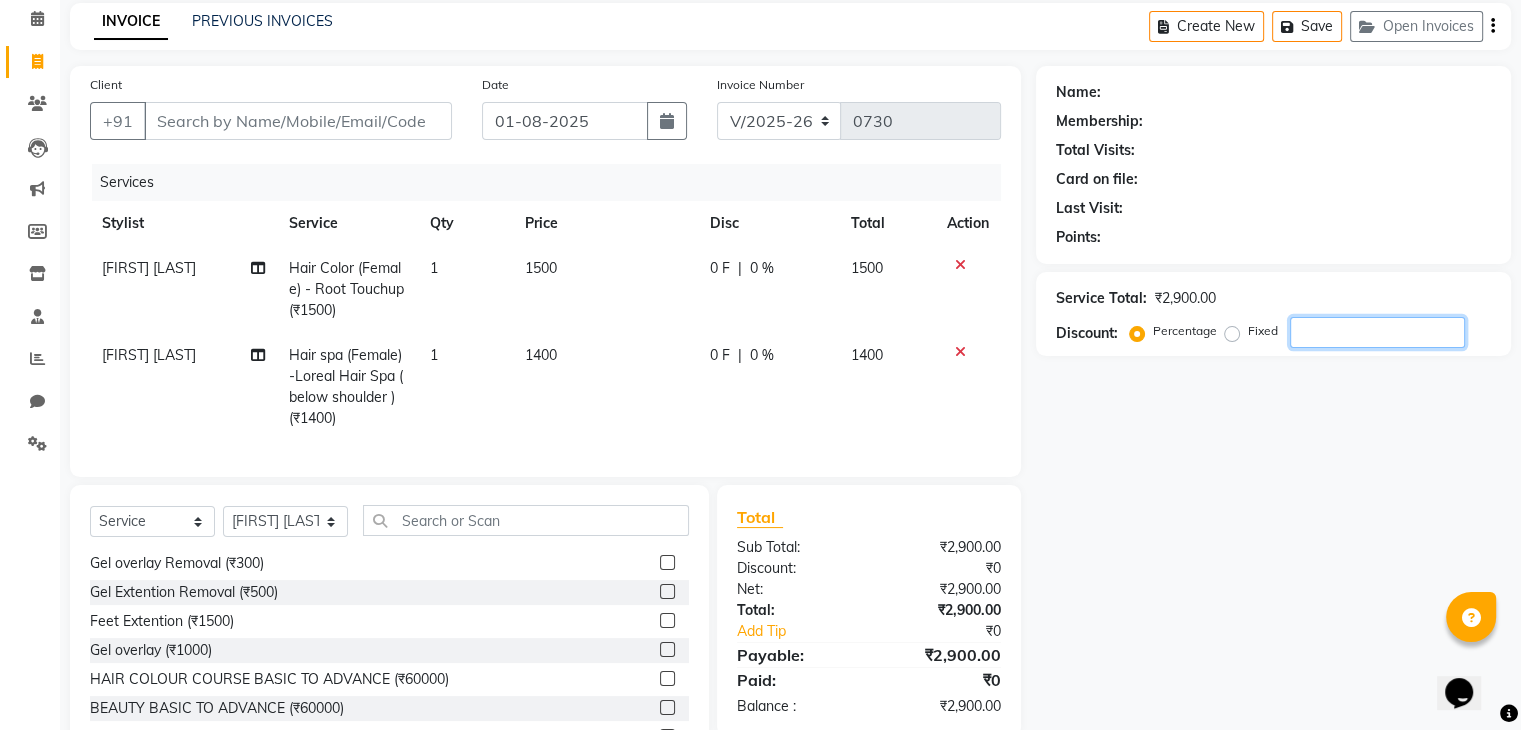 click 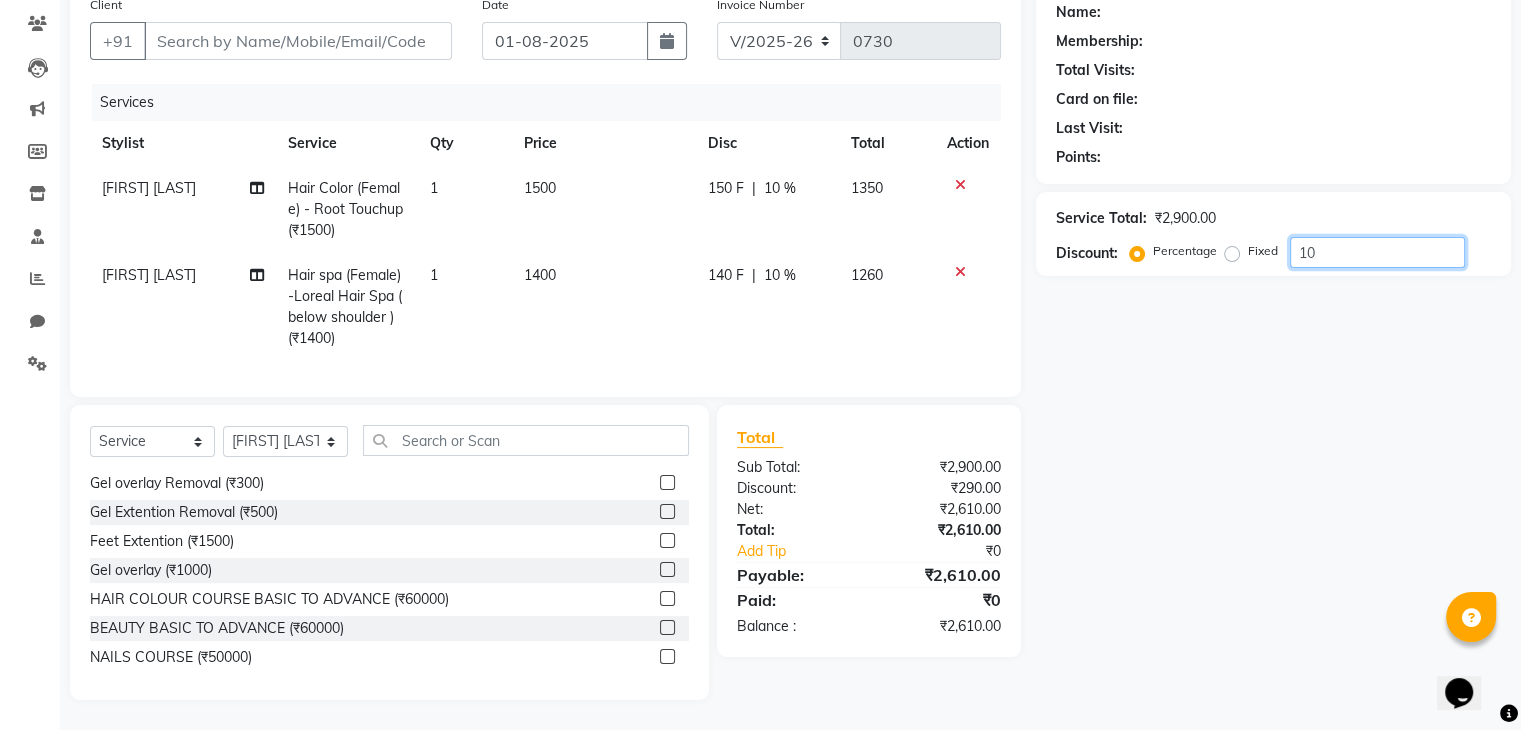 scroll, scrollTop: 0, scrollLeft: 0, axis: both 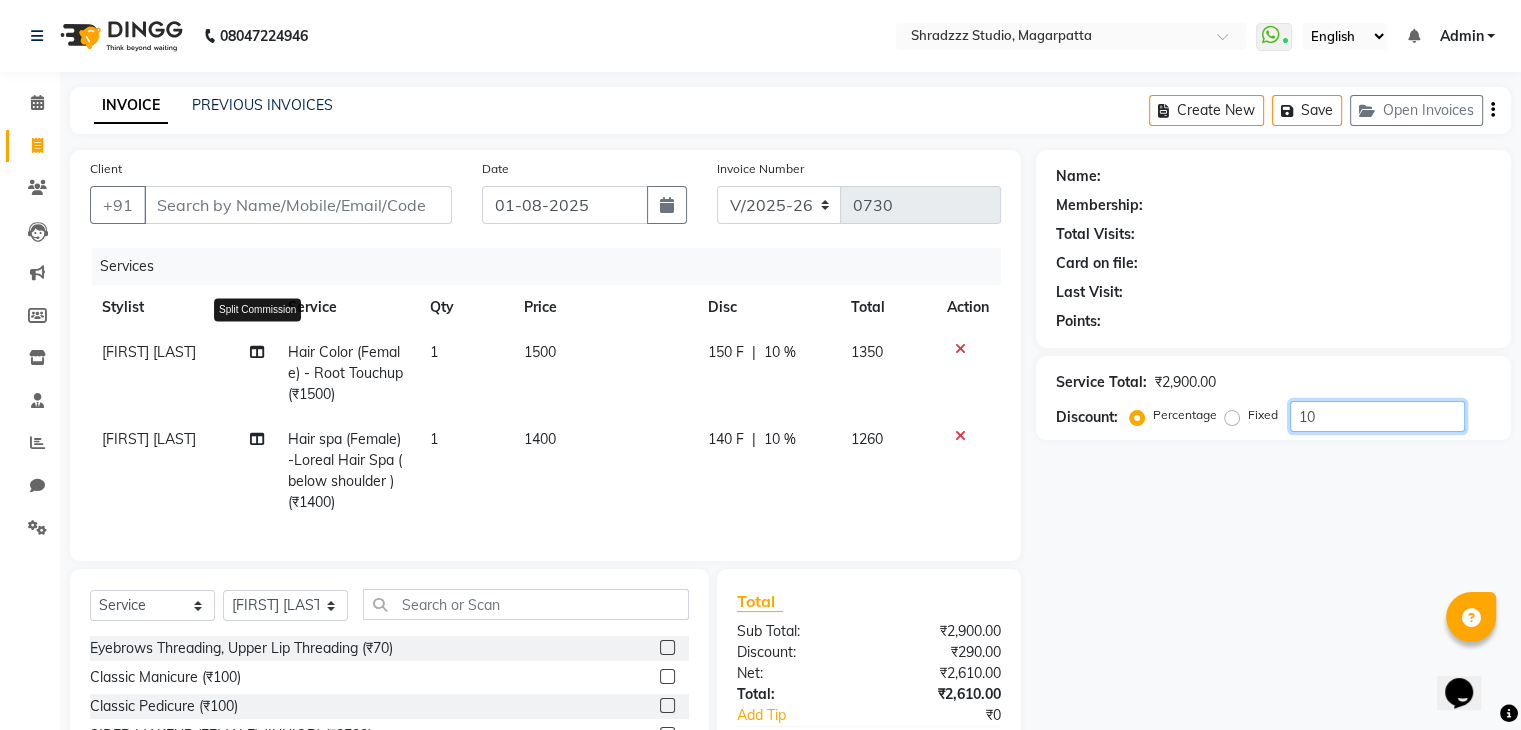 type on "10" 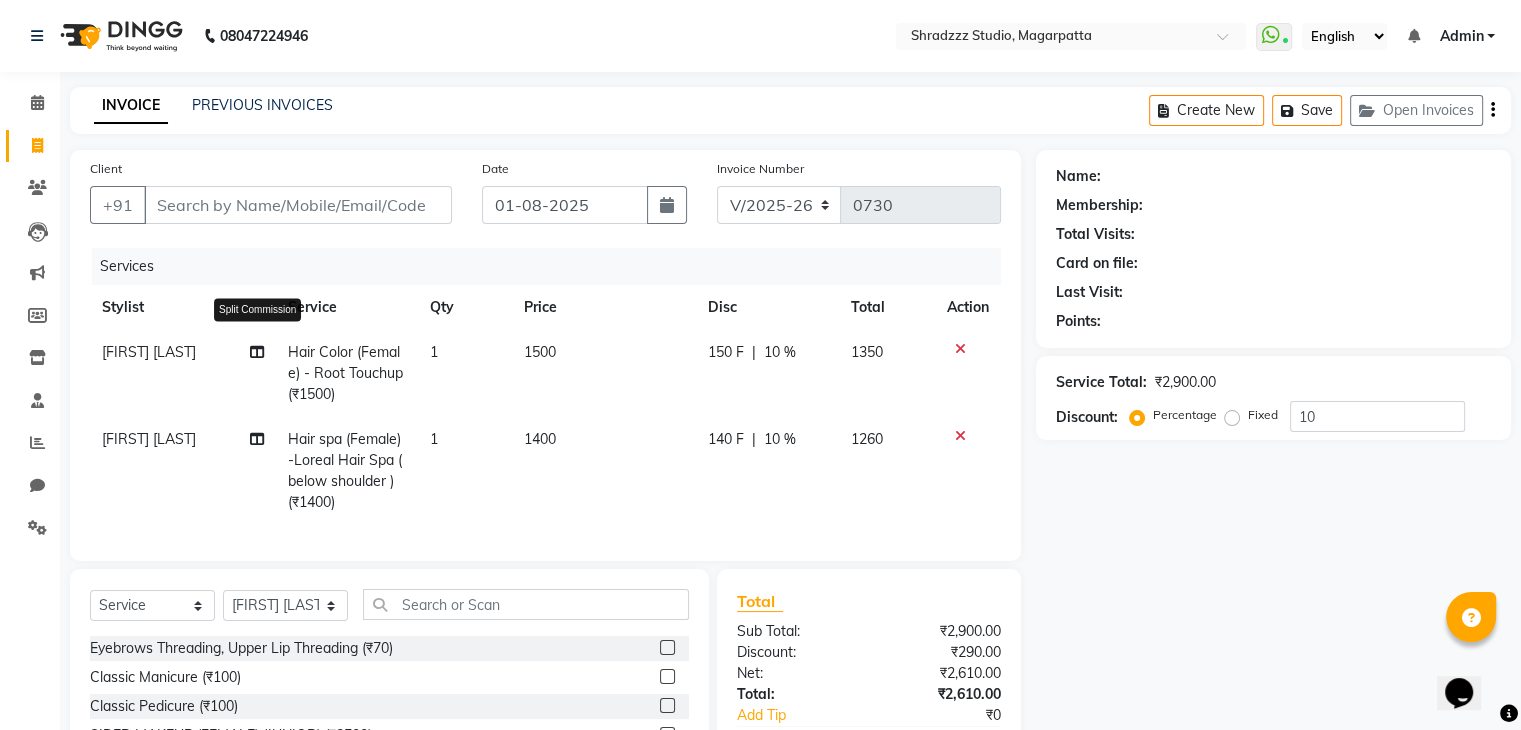 click 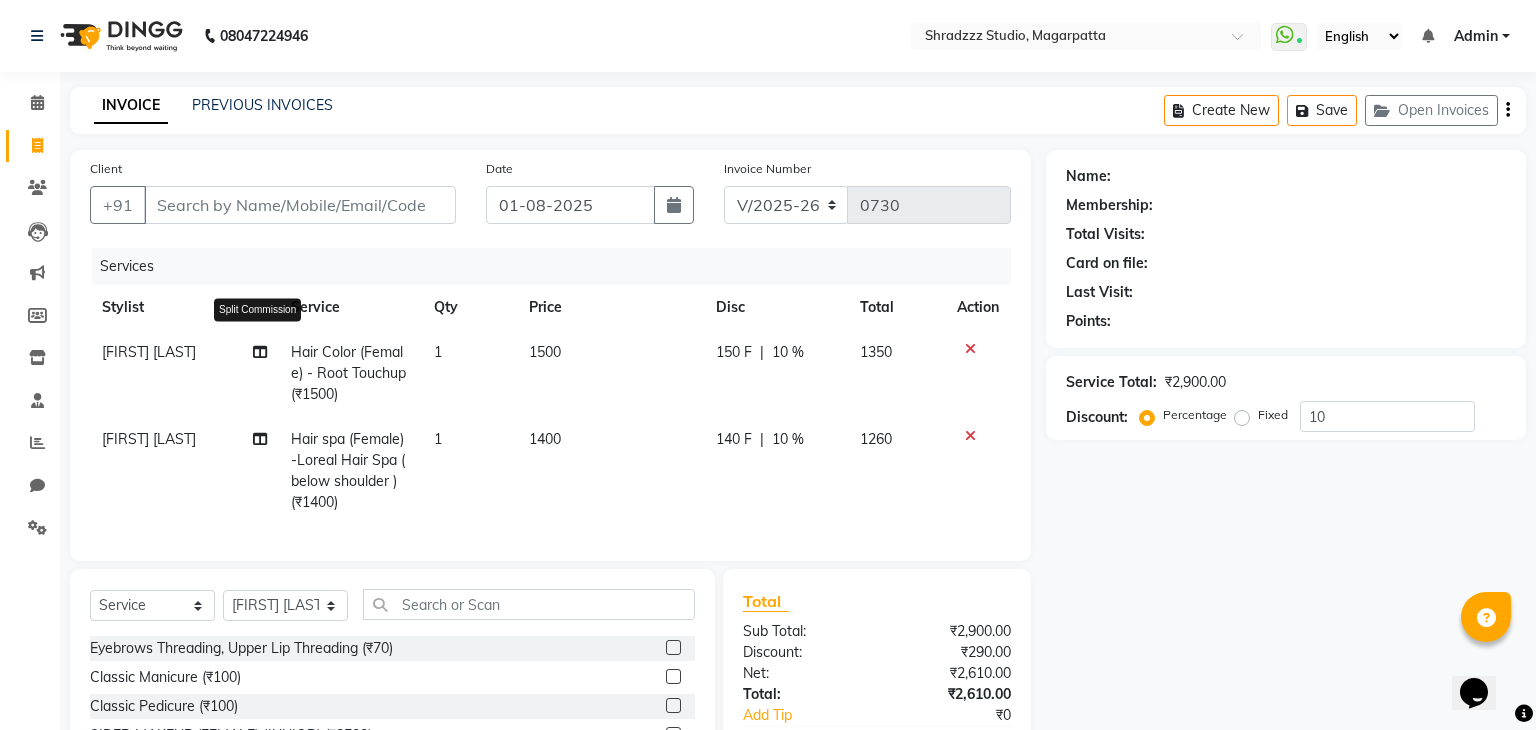 select on "26213" 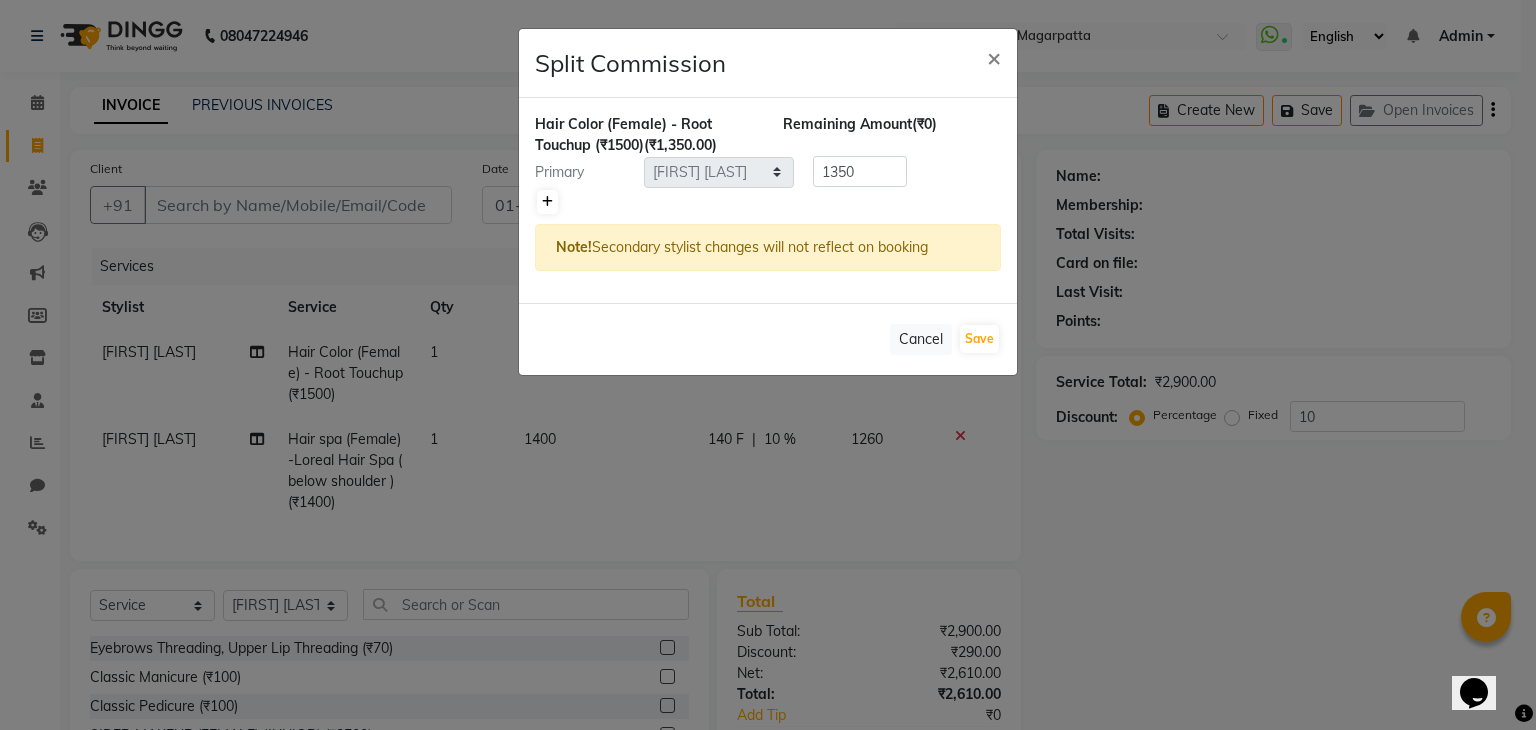click 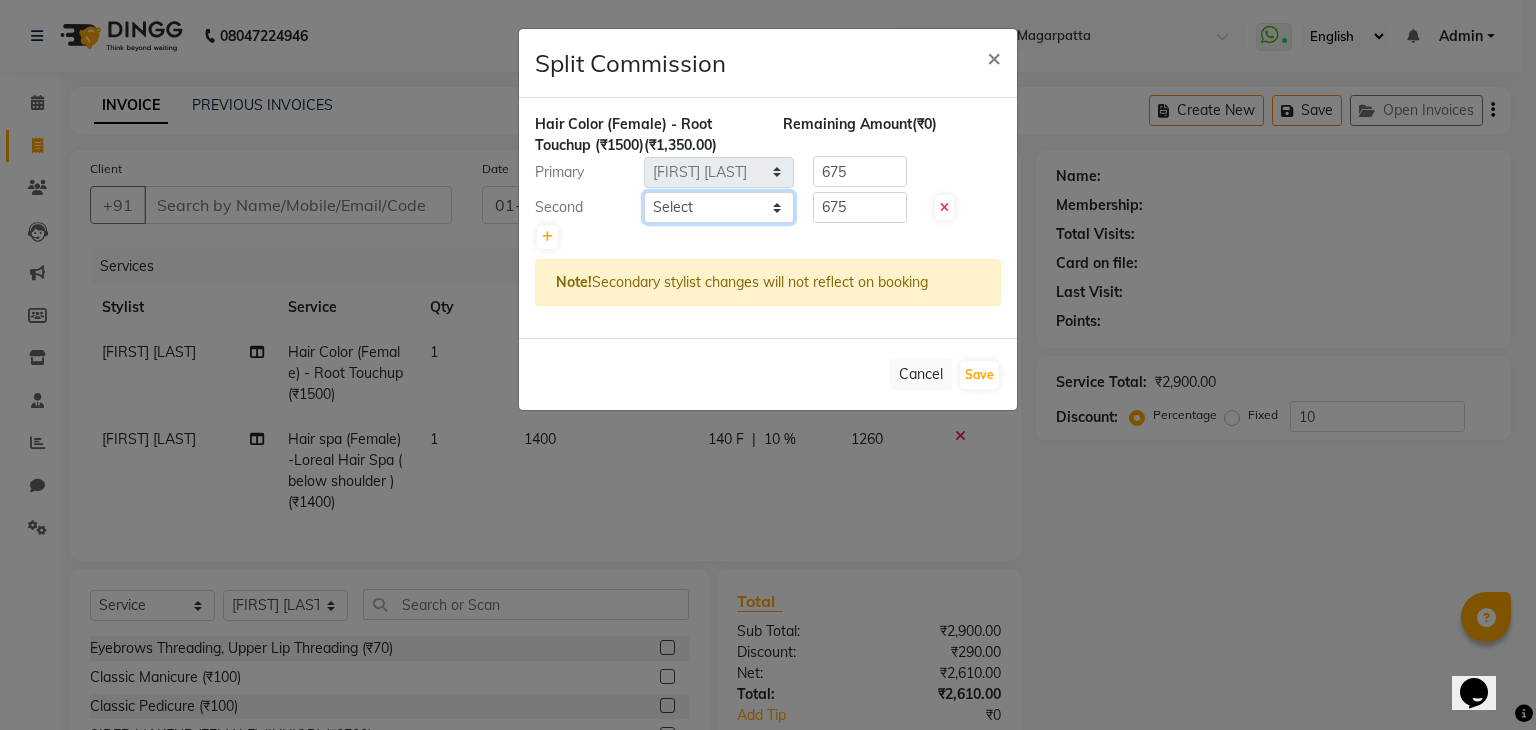click on "Select  [FIRST]     [LAST]    [LAST]   Manager   [FIRST]   [LAST]     [FIRST] [LAST]   [FIRST] [LAST]  [FIRST] [LAST]" 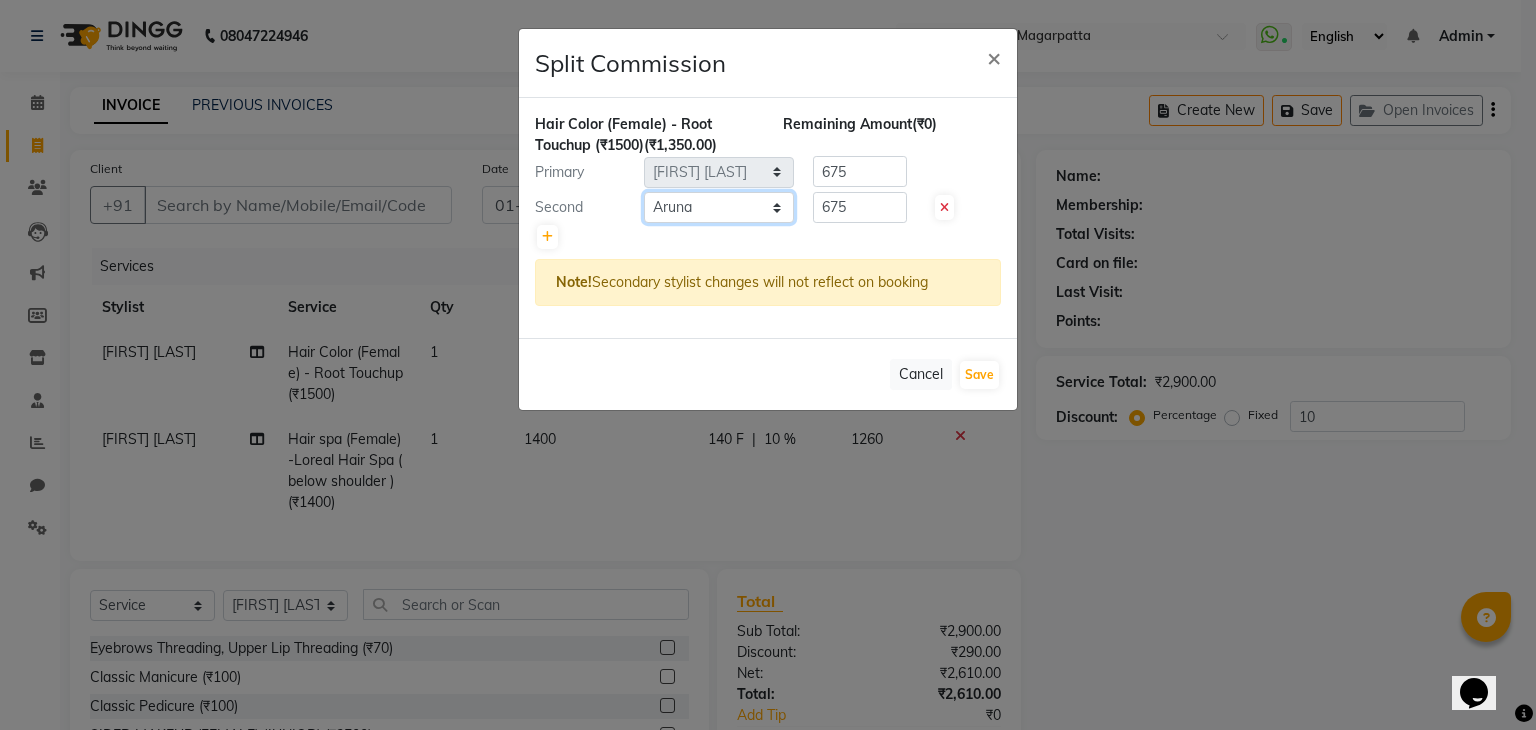 click on "Select  [FIRST]     [LAST]    [LAST]   Manager   [FIRST]   [LAST]     [FIRST] [LAST]   [FIRST] [LAST]  [FIRST] [LAST]" 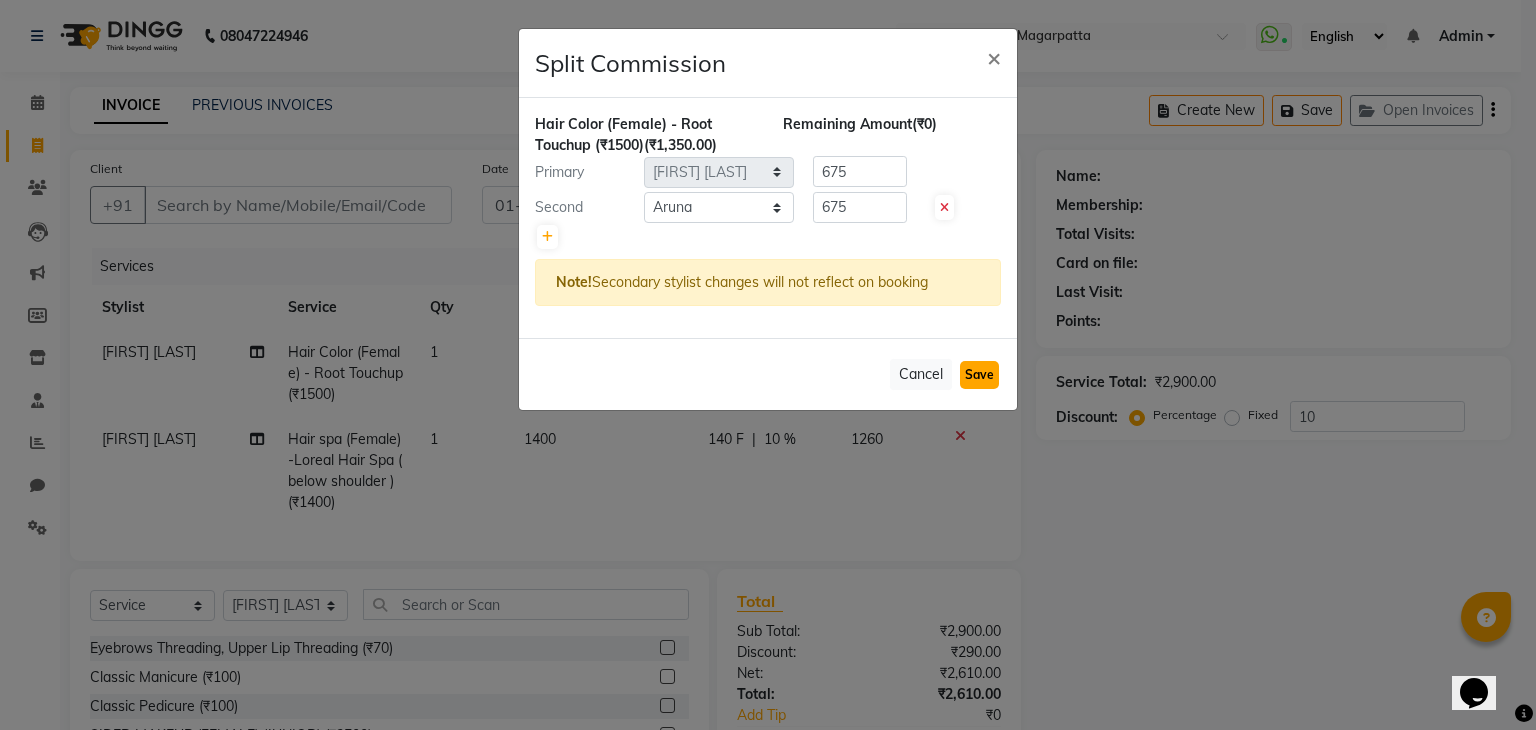 click on "Save" 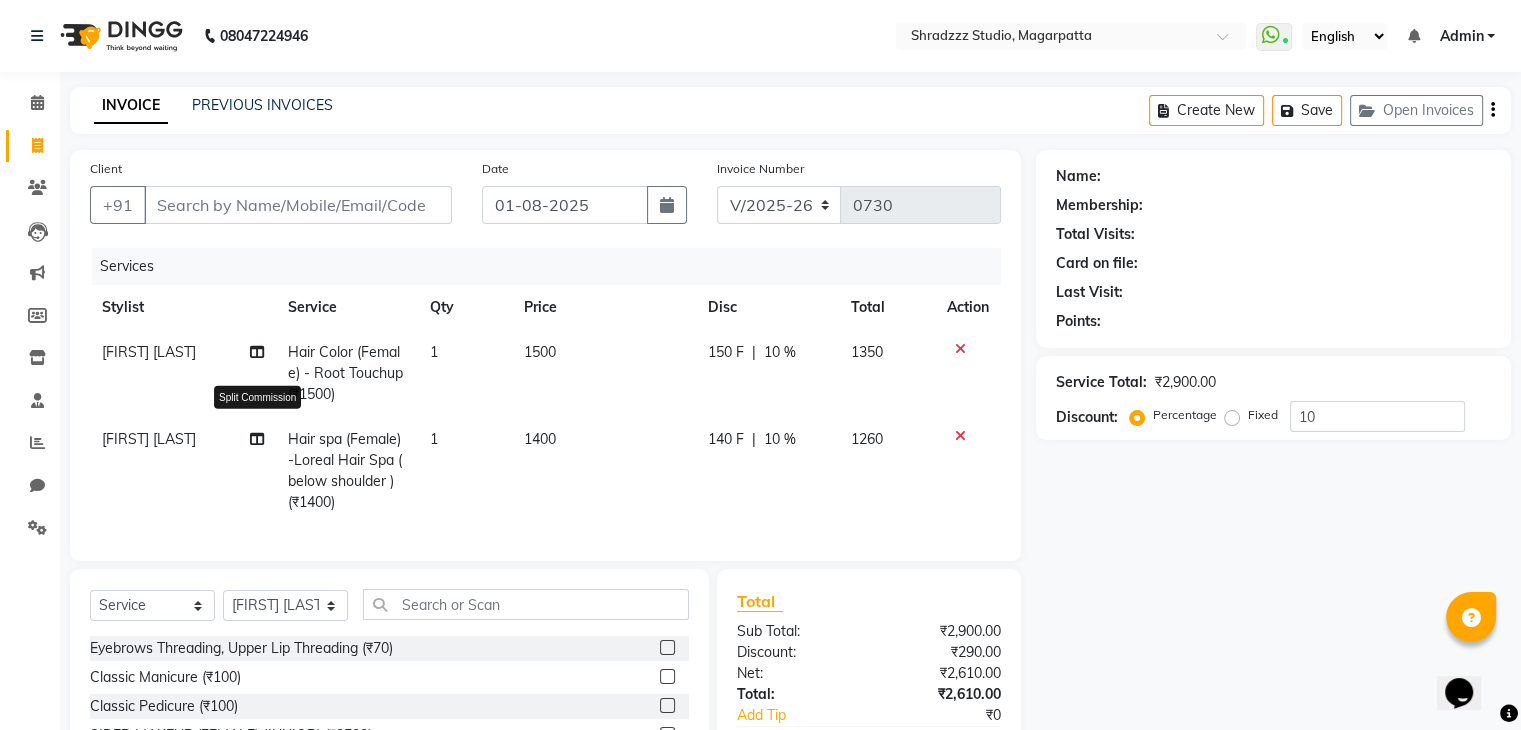 click 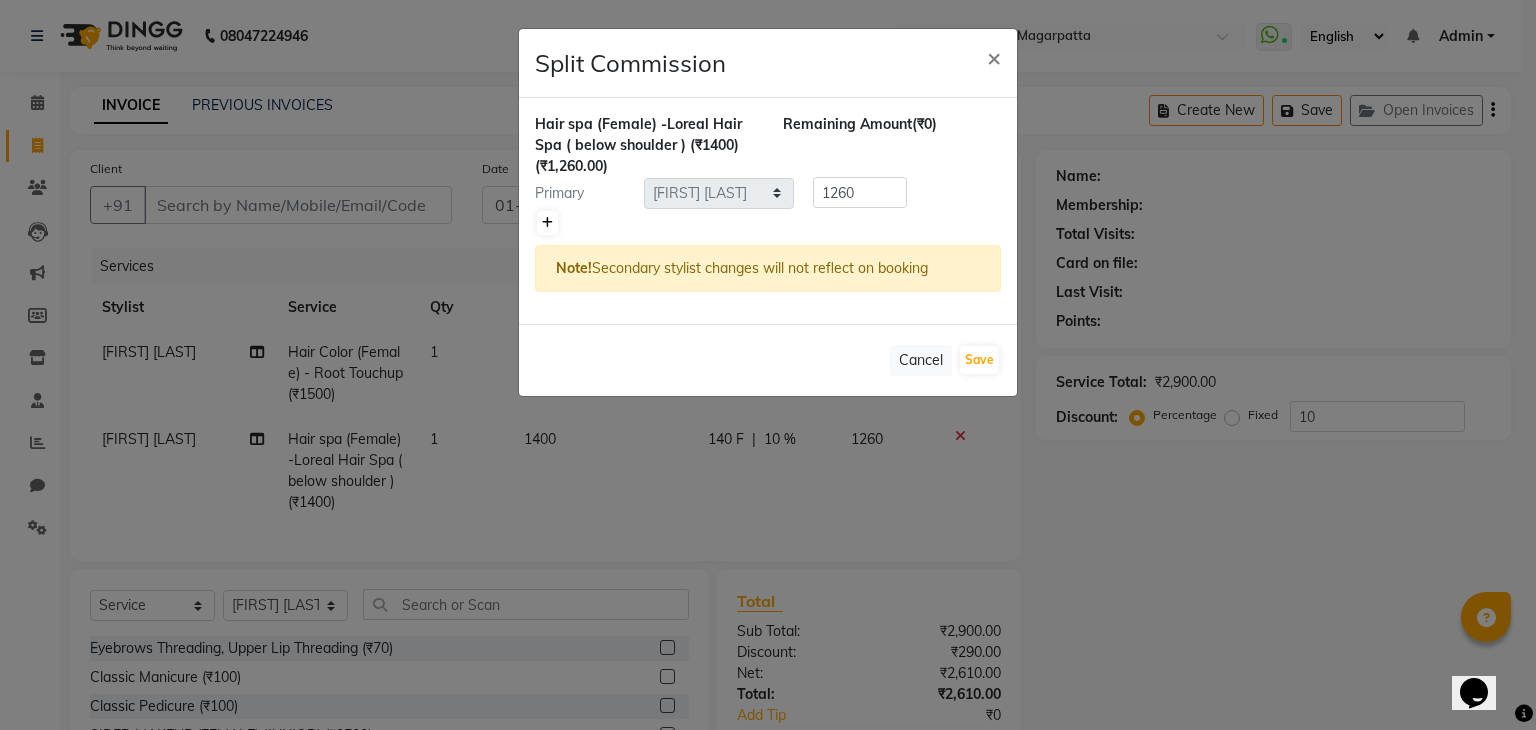 click 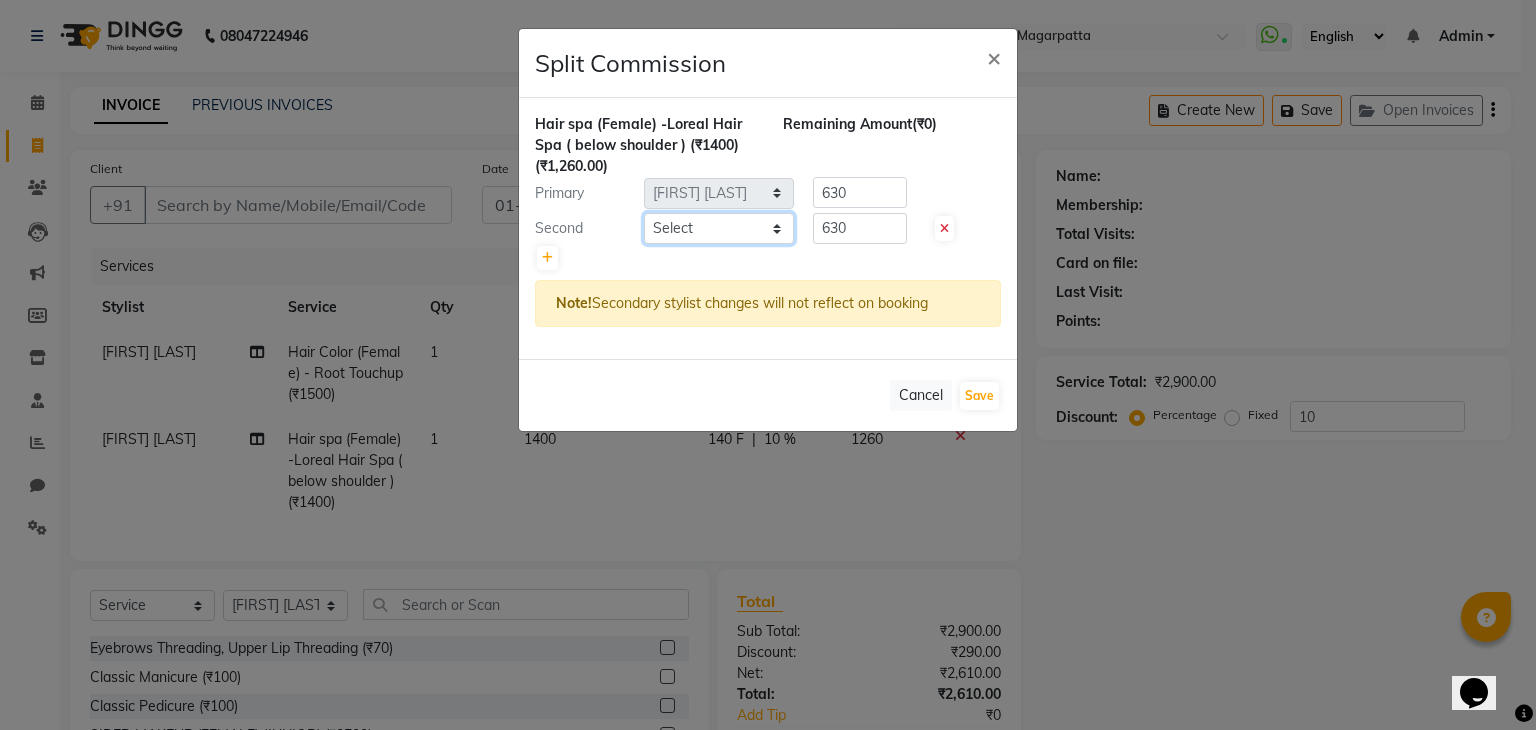 click on "Select  [FIRST]     [LAST]    [LAST]   Manager   [FIRST]   [LAST]     [FIRST] [LAST]   [FIRST] [LAST]  [FIRST] [LAST]" 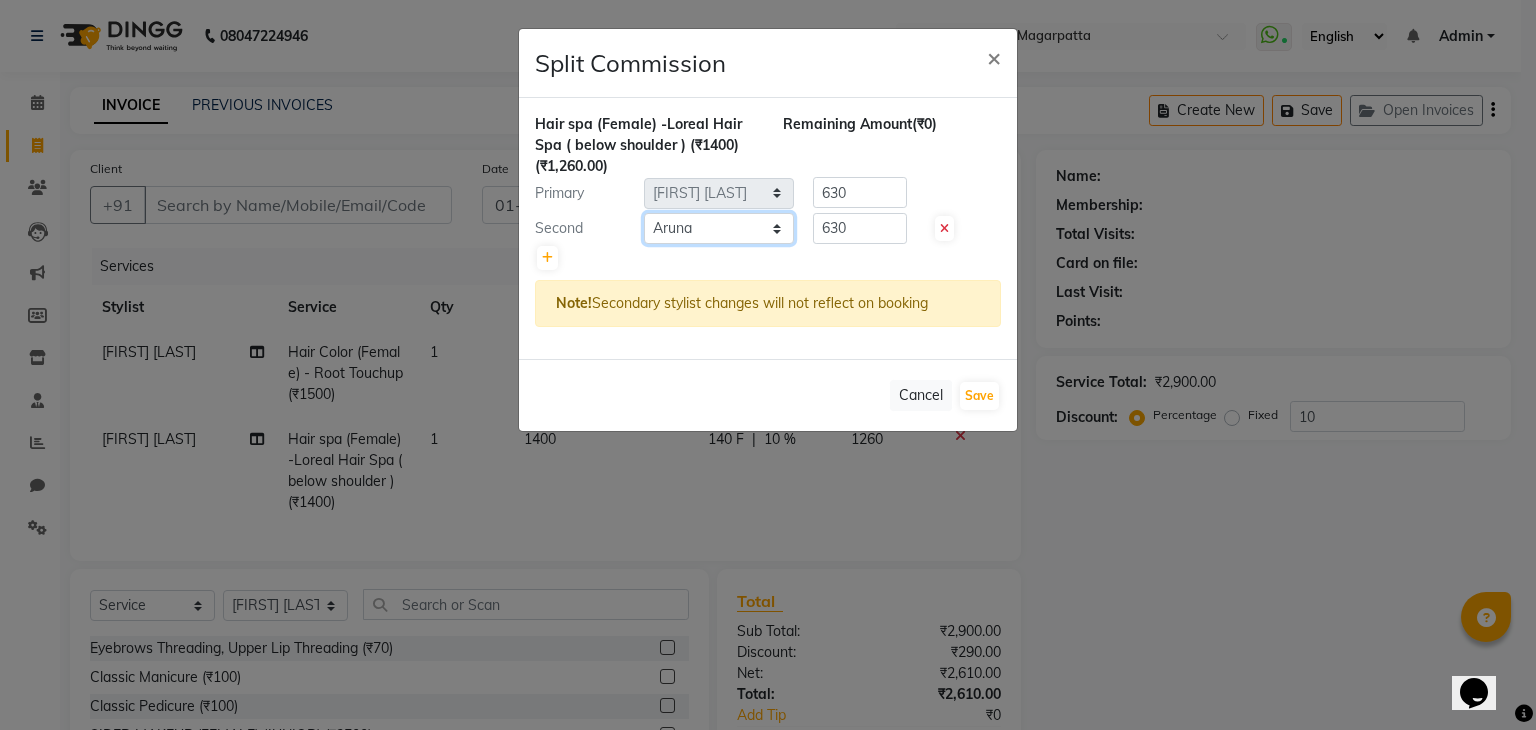 click on "Select  [FIRST]     [LAST]    [LAST]   Manager   [FIRST]   [LAST]     [FIRST] [LAST]   [FIRST] [LAST]  [FIRST] [LAST]" 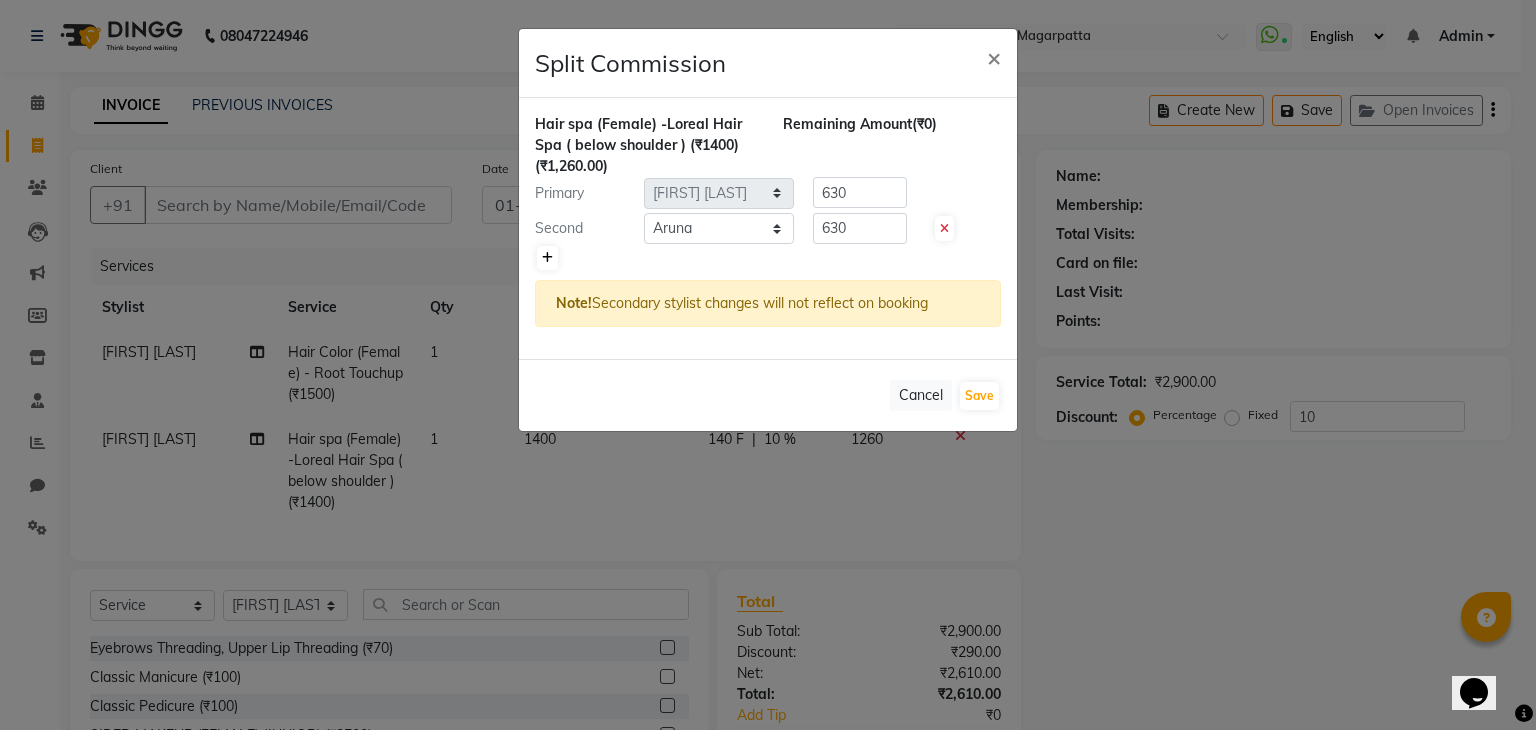 click 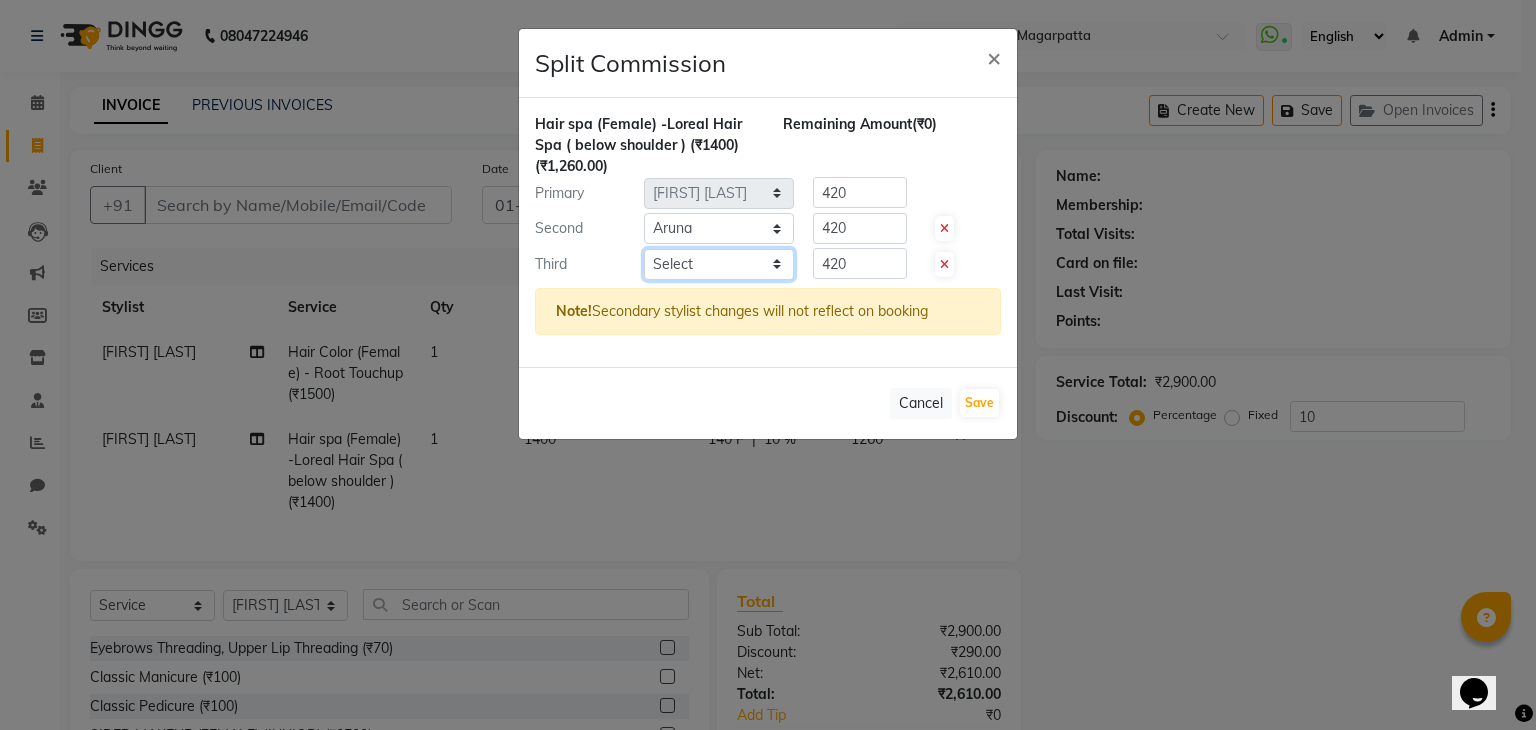 click on "Select  [FIRST]     [LAST]    [LAST]   Manager   [FIRST]   [LAST]     [FIRST] [LAST]   [FIRST] [LAST]  [FIRST] [LAST]" 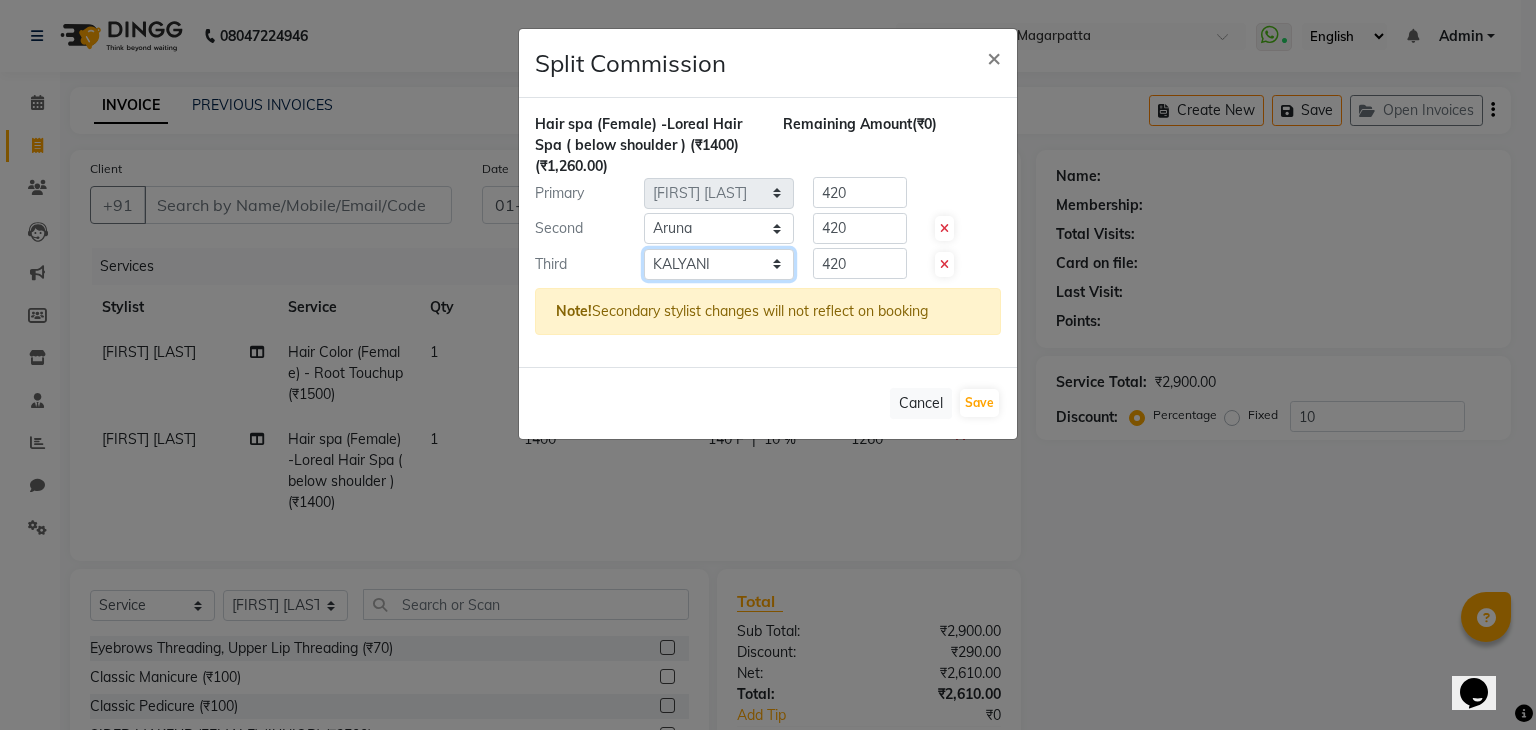 click on "Select  [FIRST]     [LAST]    [LAST]   Manager   [FIRST]   [LAST]     [FIRST] [LAST]   [FIRST] [LAST]  [FIRST] [LAST]" 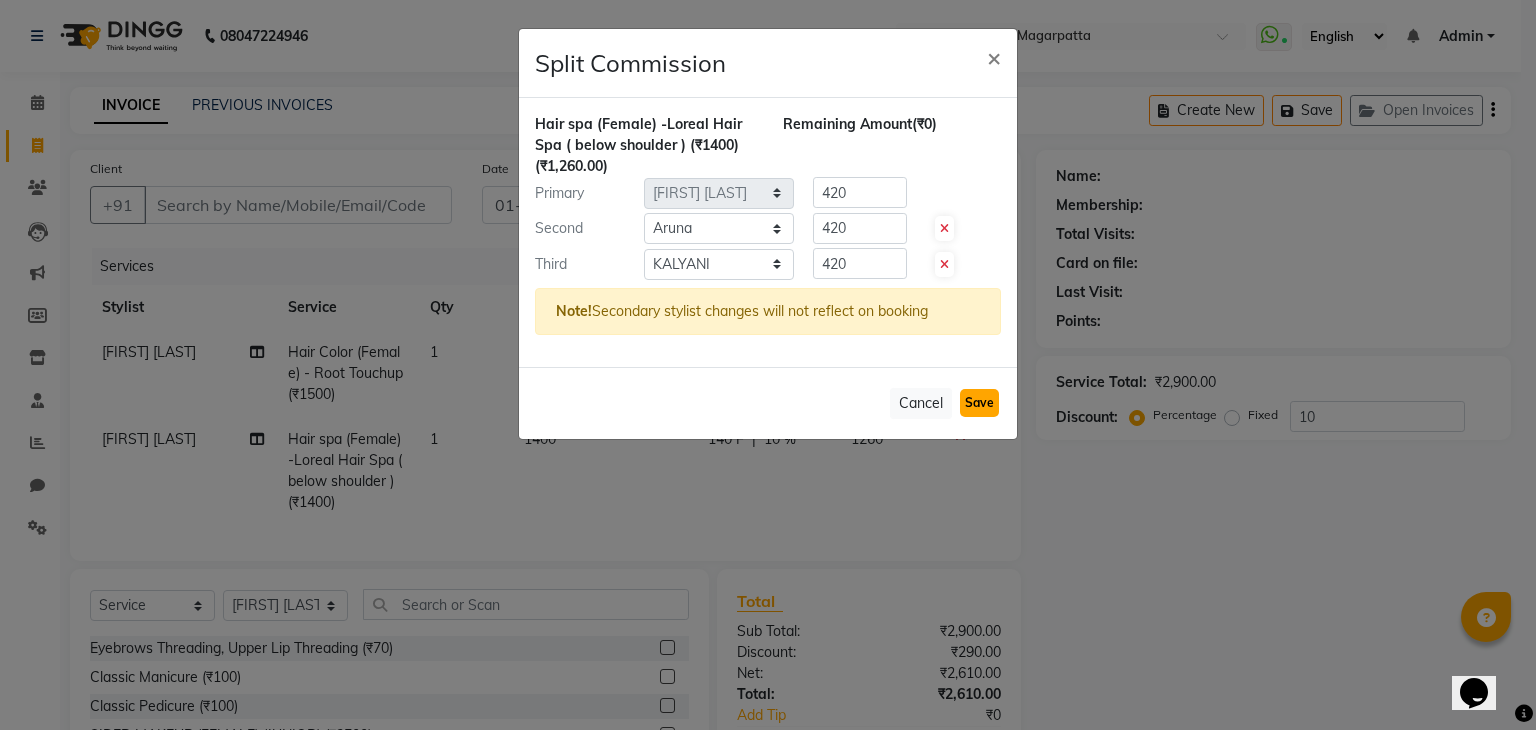 click on "Save" 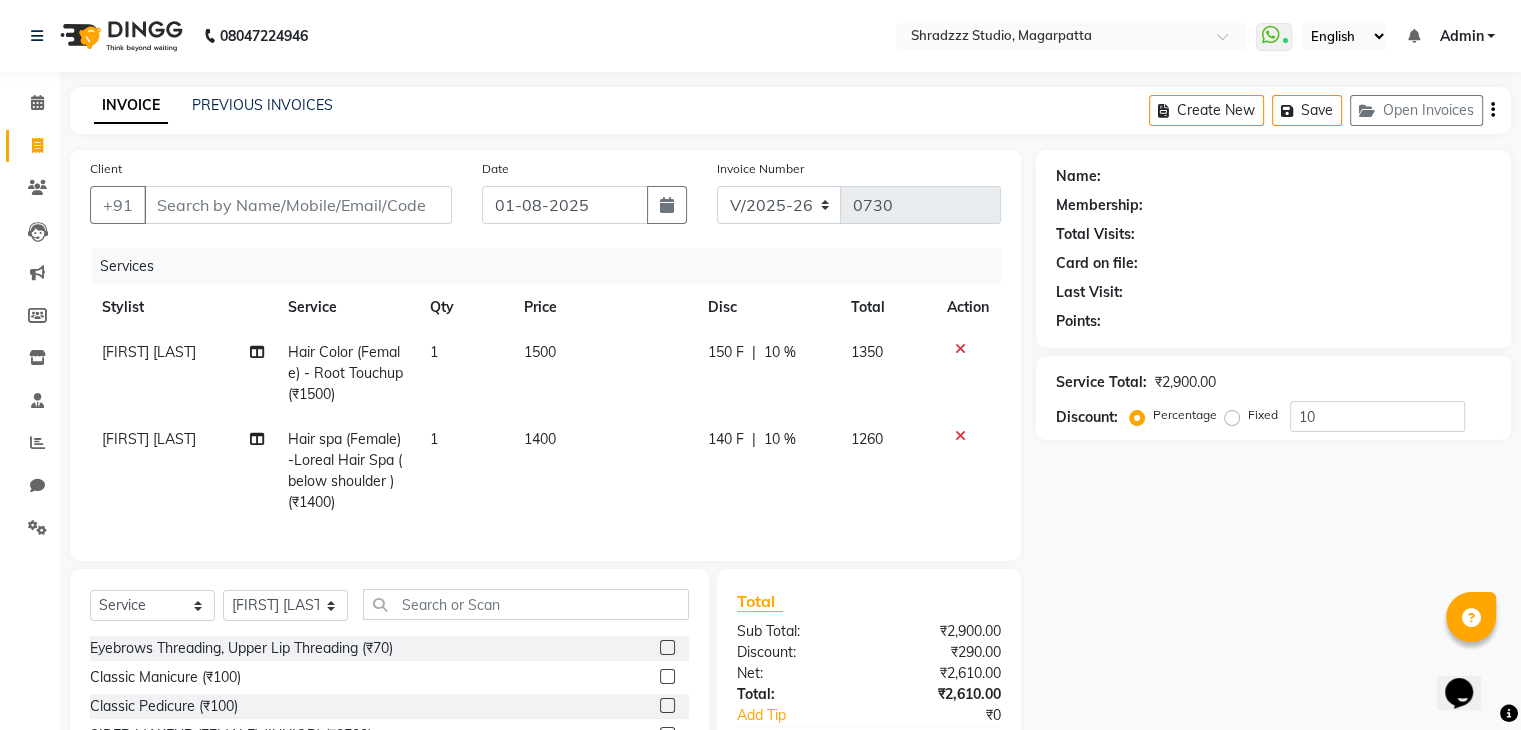 click on "[FIRST] [LAST]" 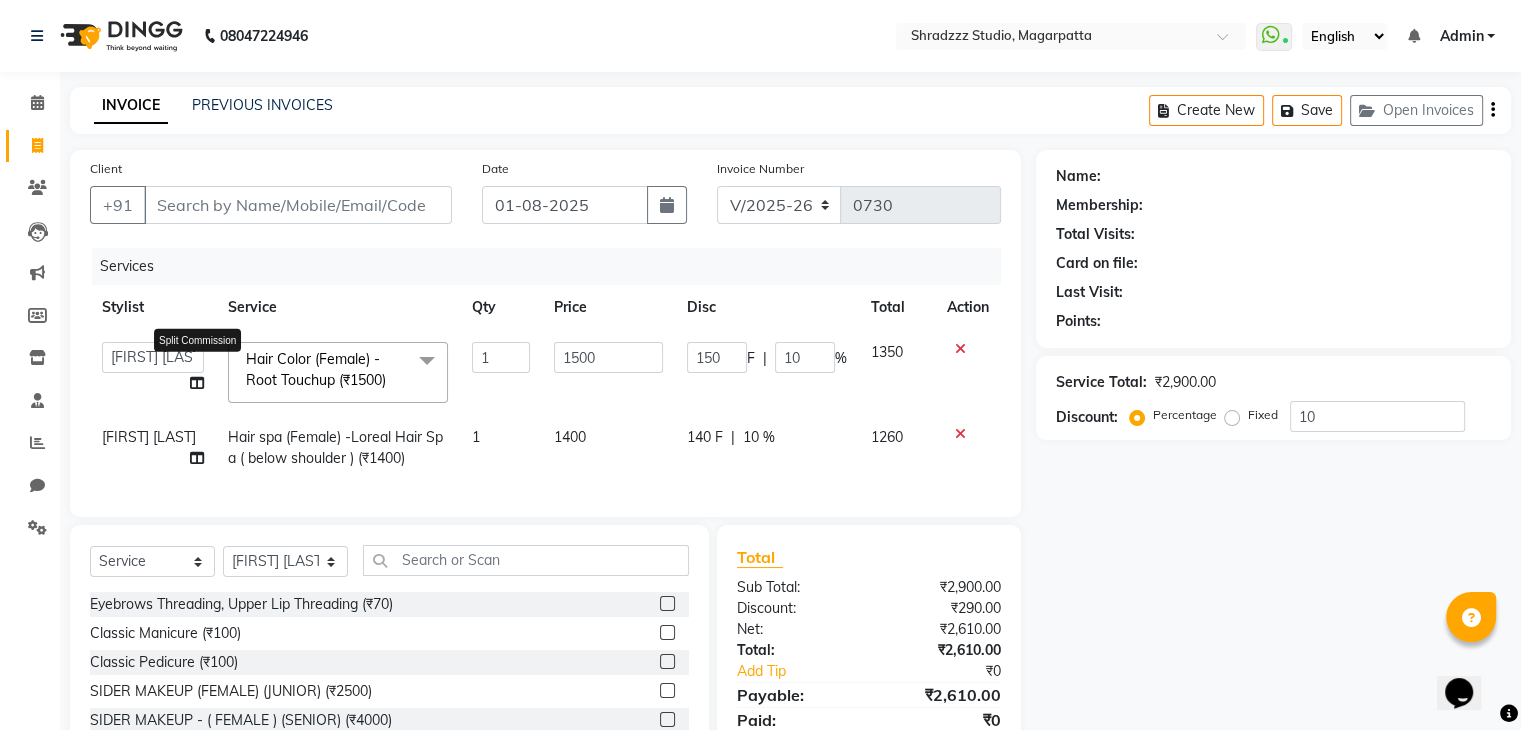 click 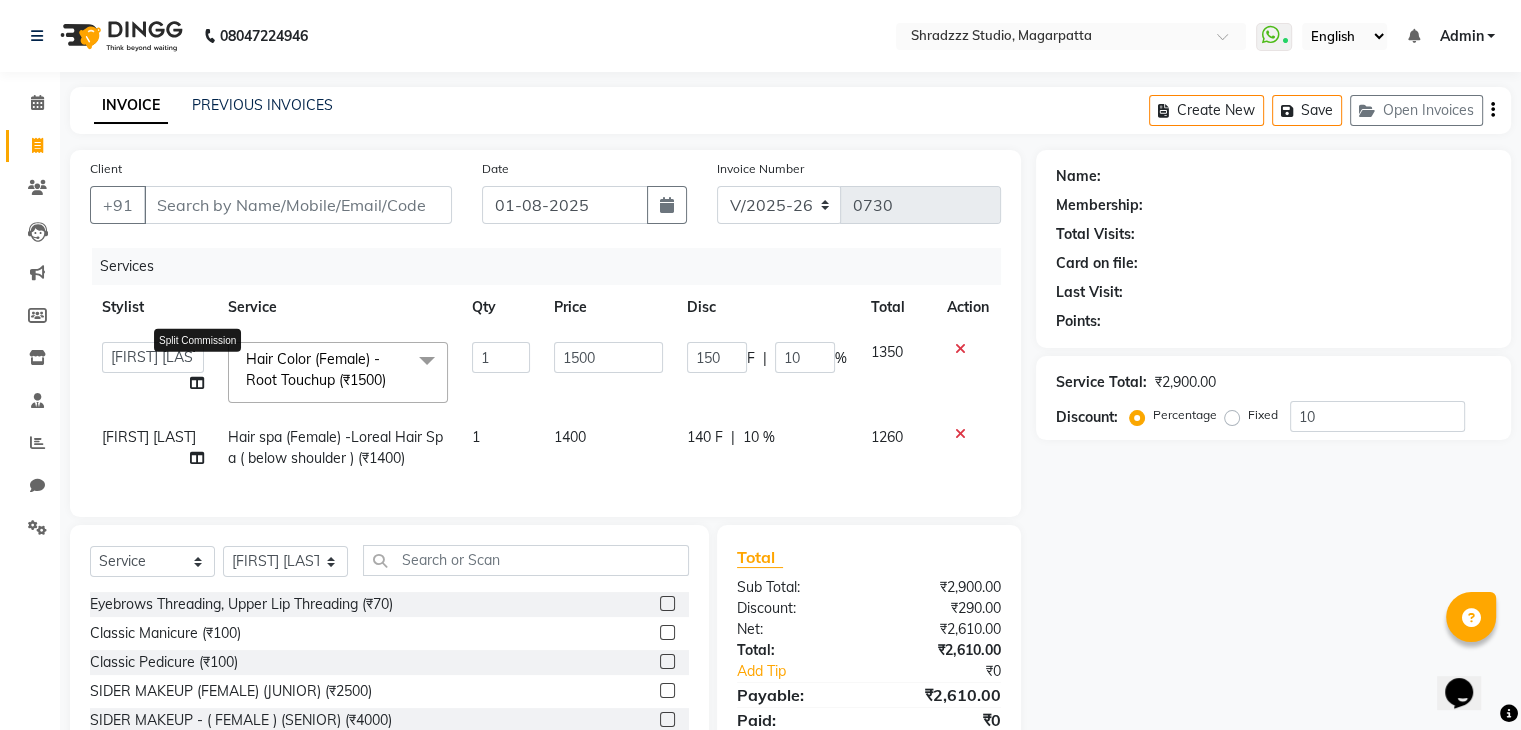 select on "26213" 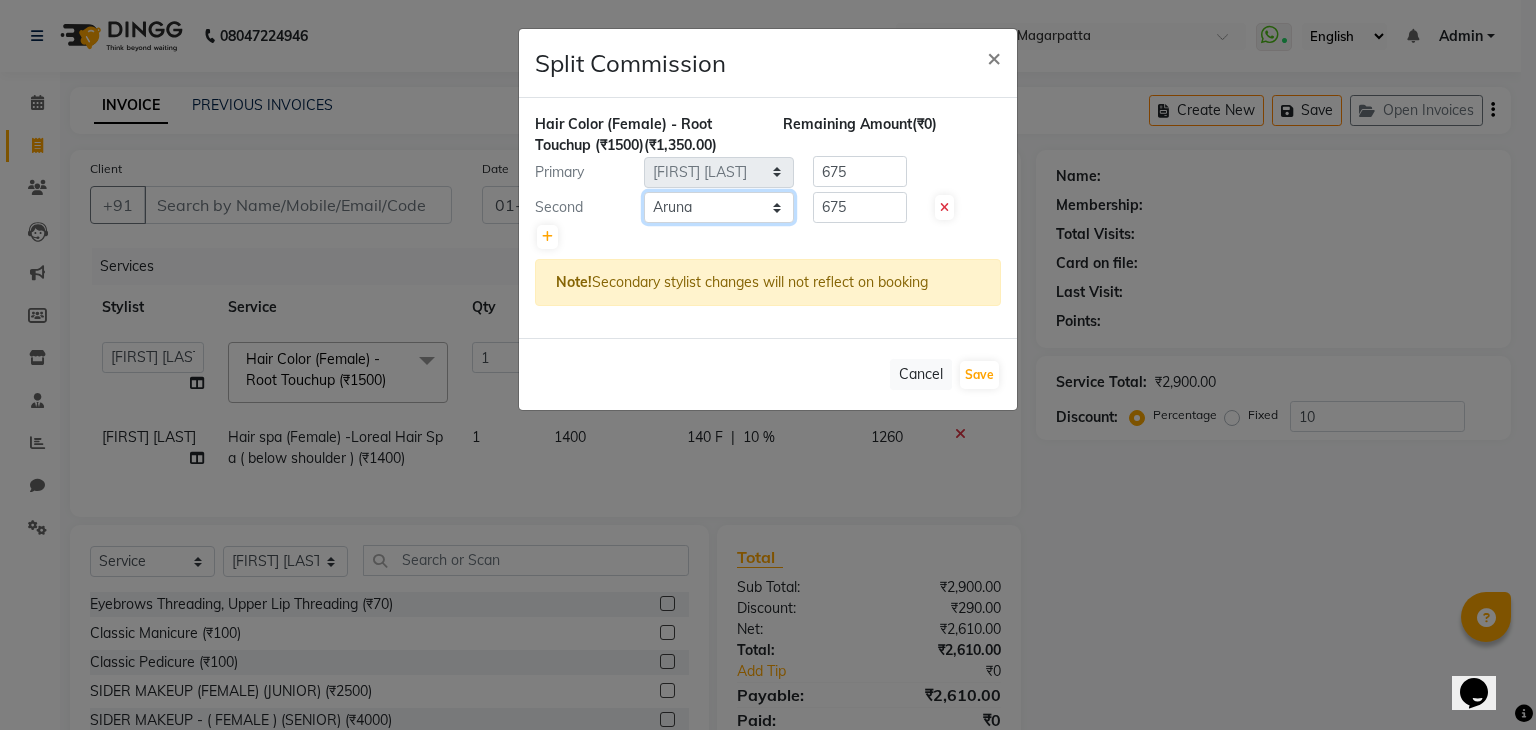 click on "Select  [FIRST]     [LAST]    [LAST]   Manager   [FIRST]   [LAST]     [FIRST] [LAST]   [FIRST] [LAST]  [FIRST] [LAST]" 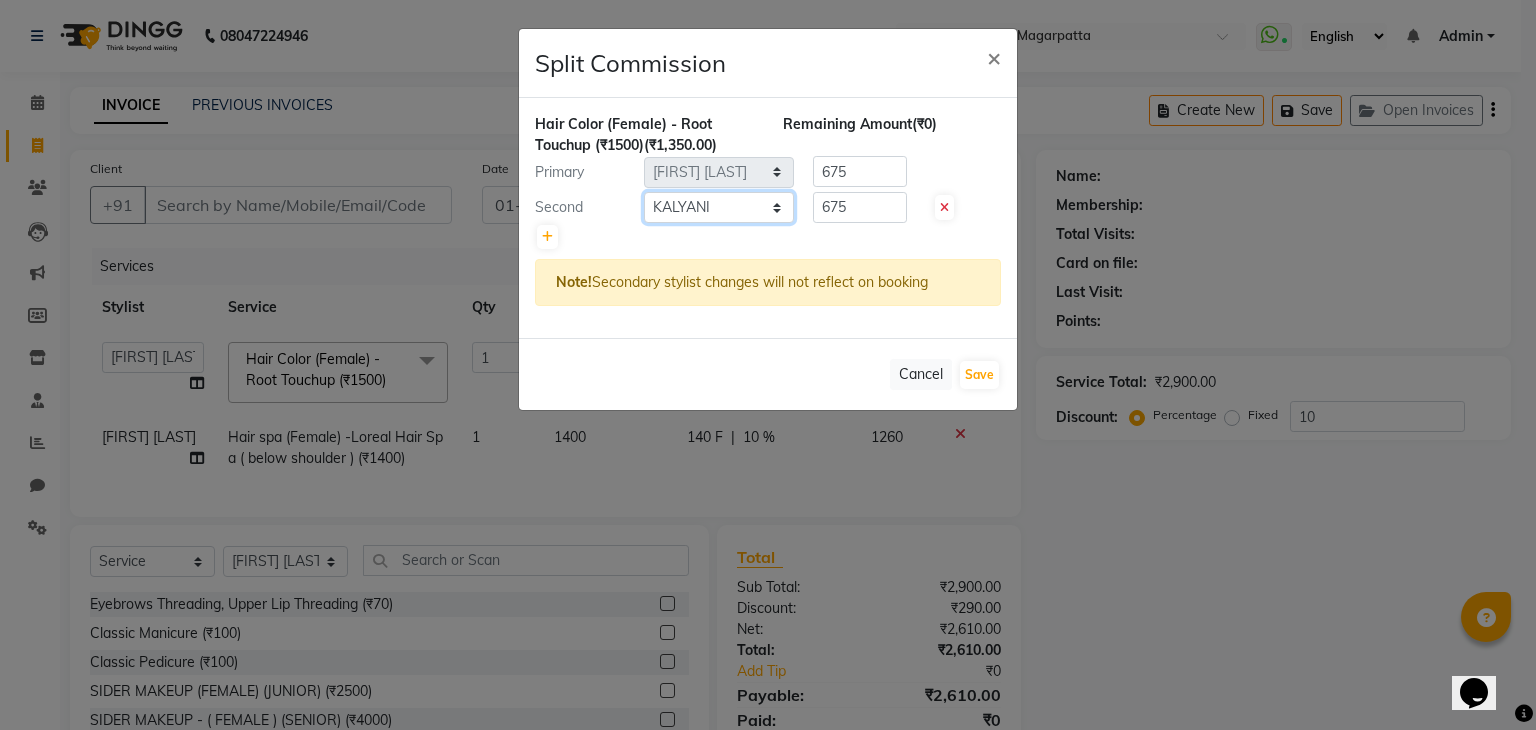 click on "Select  [FIRST]     [LAST]    [LAST]   Manager   [FIRST]   [LAST]     [FIRST] [LAST]   [FIRST] [LAST]  [FIRST] [LAST]" 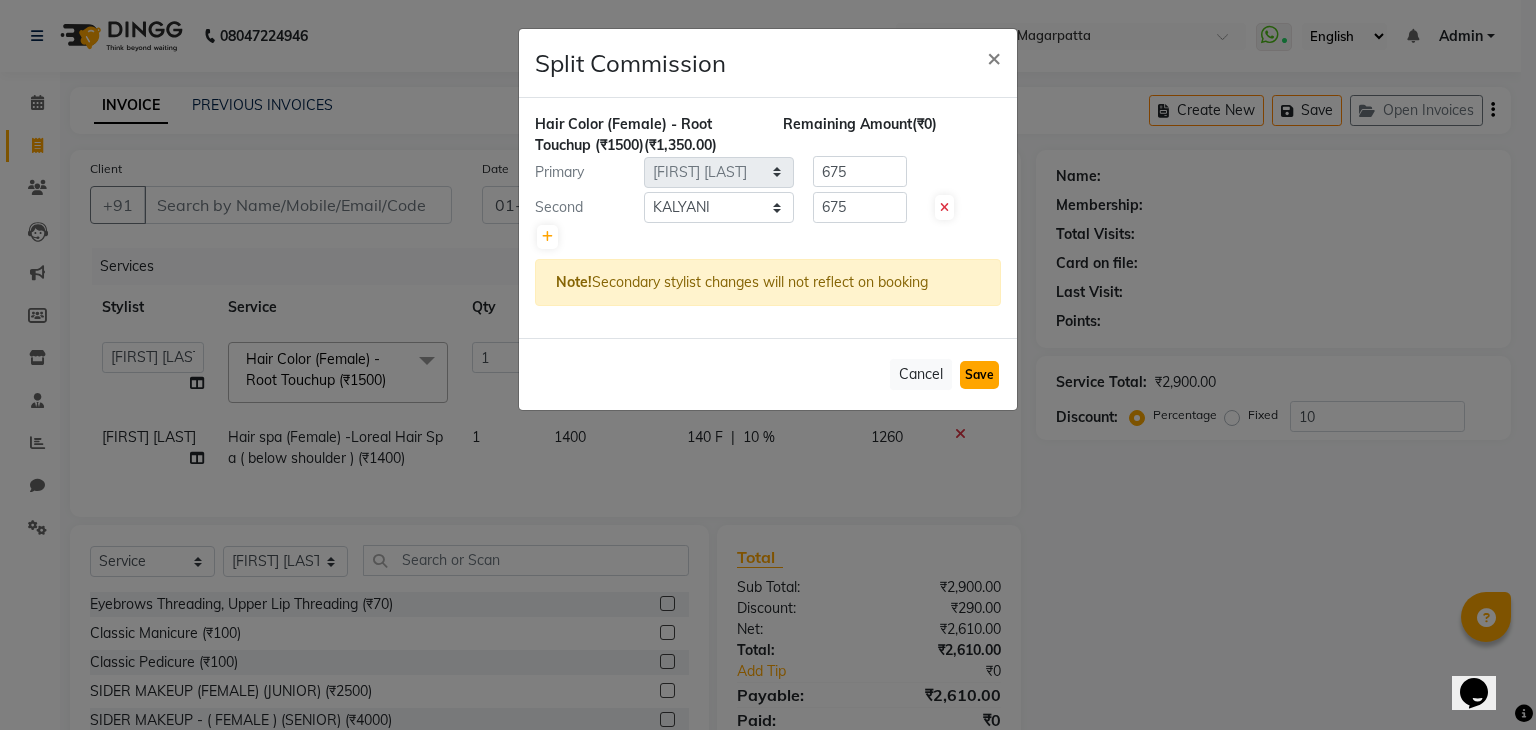 click on "Save" 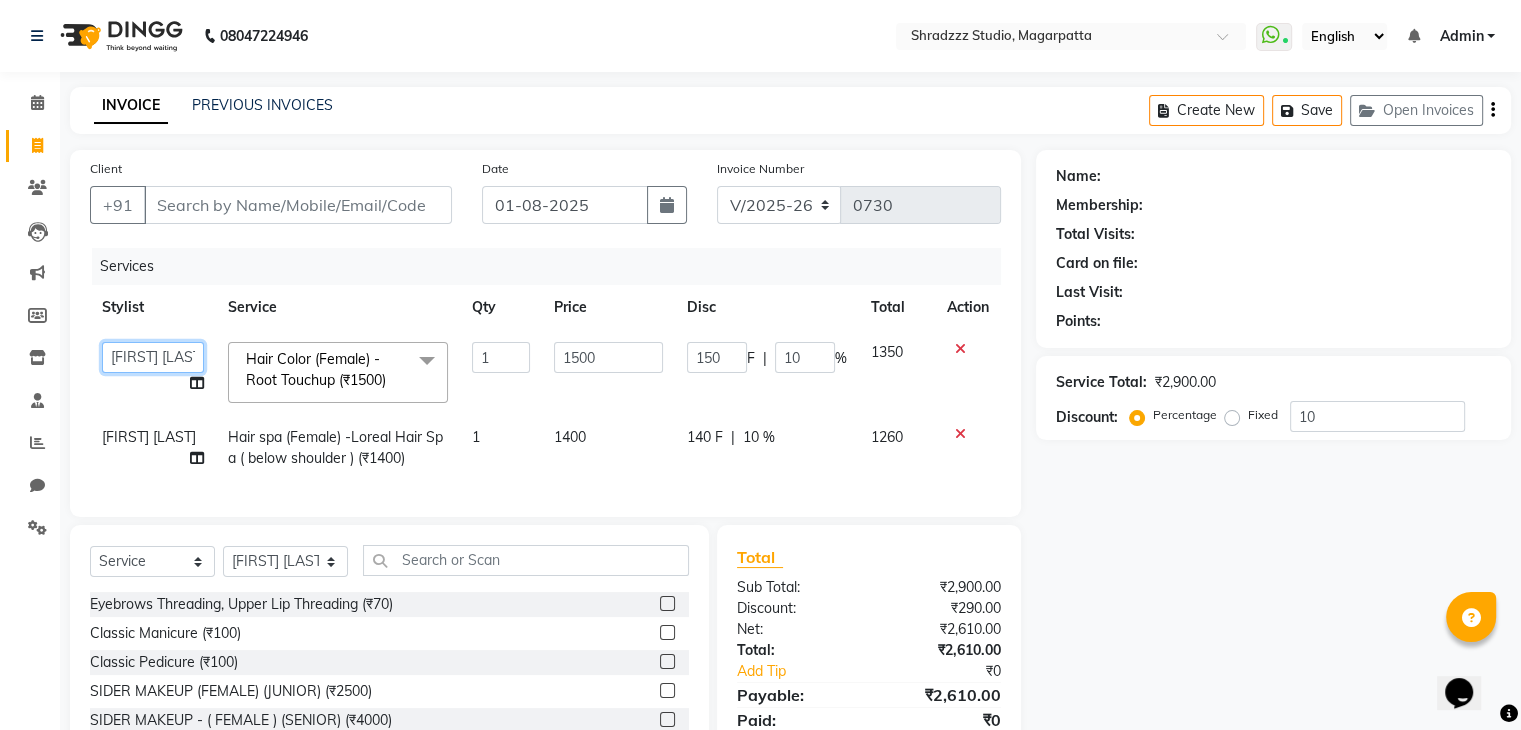click on "[FIRST]     [LAST]    [LAST]   Manager   [FIRST]   [LAST]     [FIRST] [LAST]   [FIRST] [LAST]  [FIRST] [LAST]" 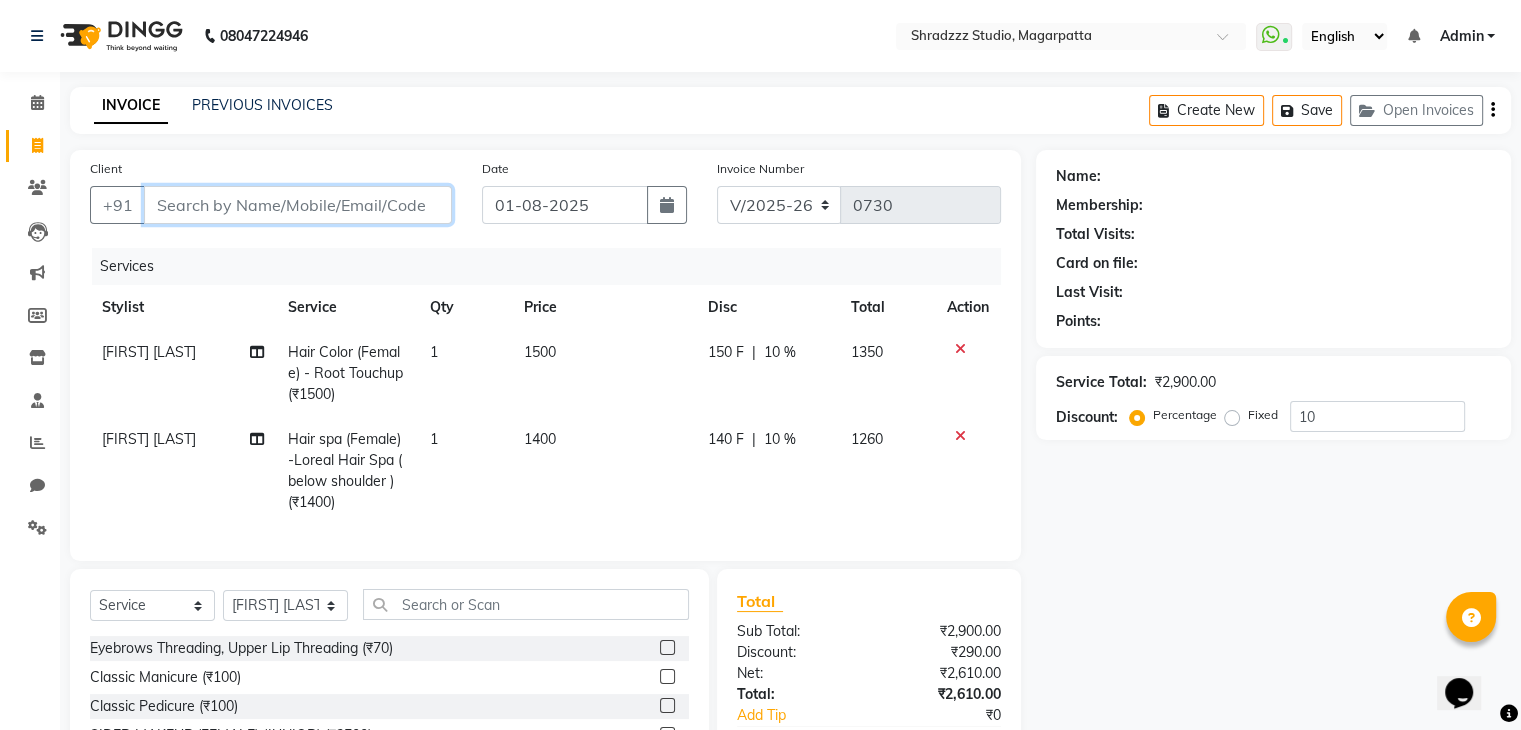 click on "Client" at bounding box center (298, 205) 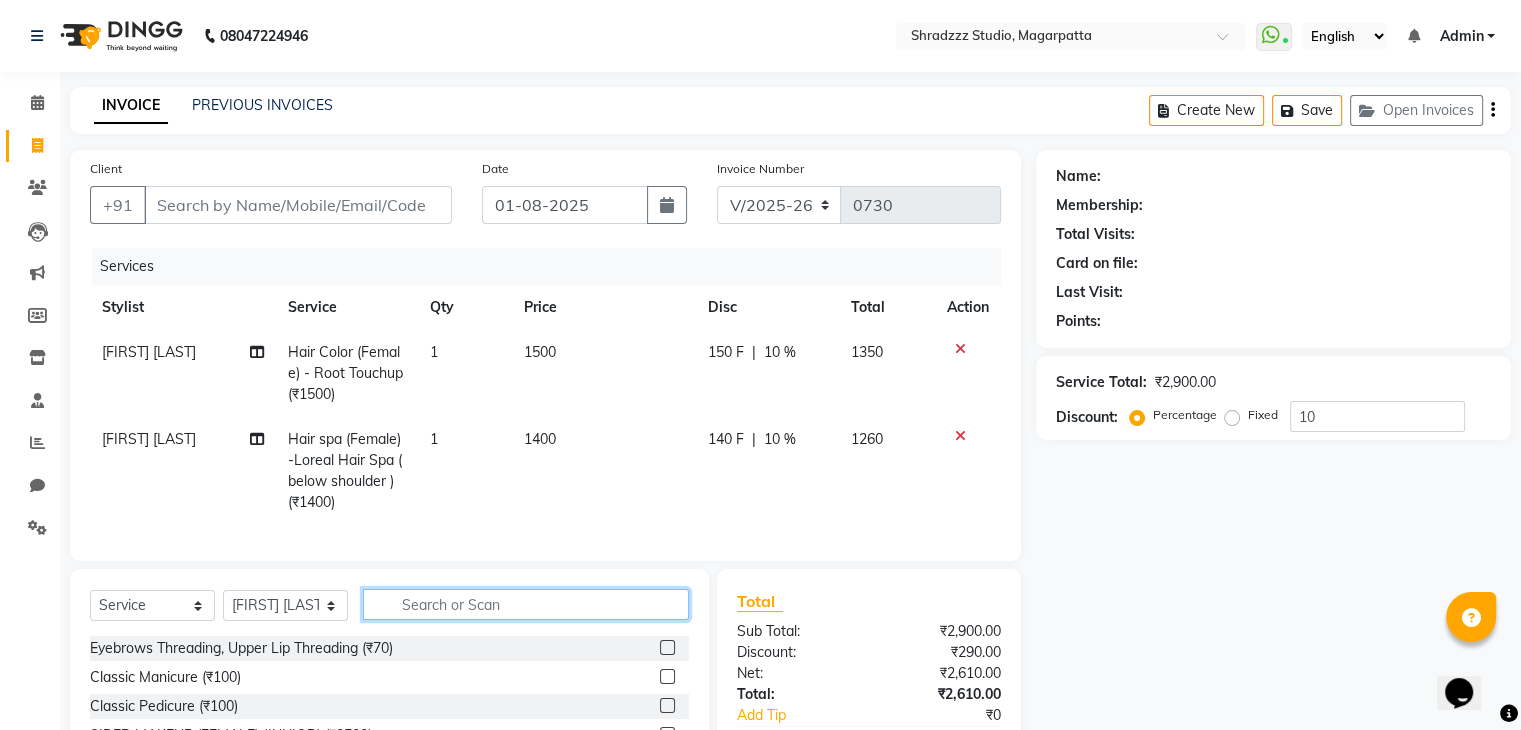 click 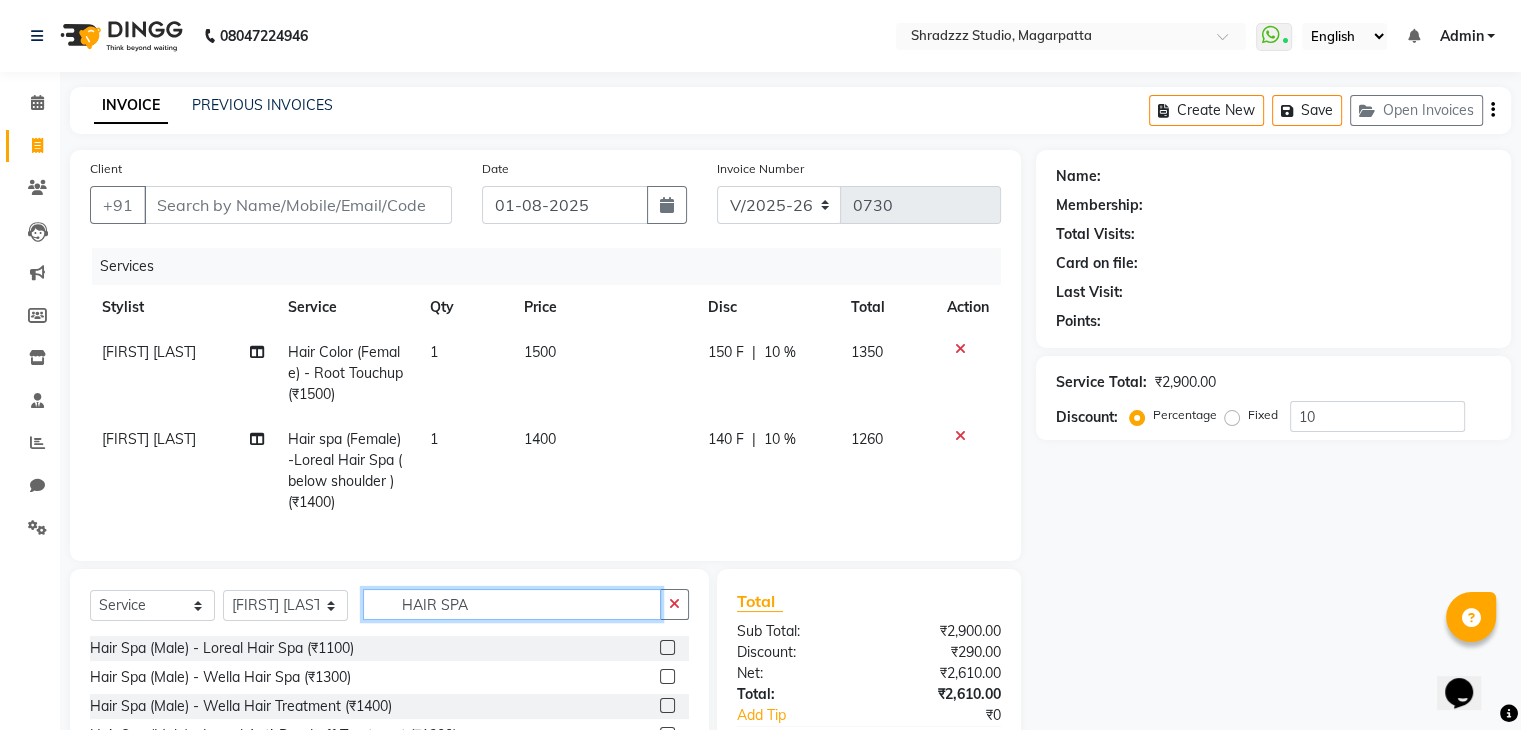 scroll, scrollTop: 180, scrollLeft: 0, axis: vertical 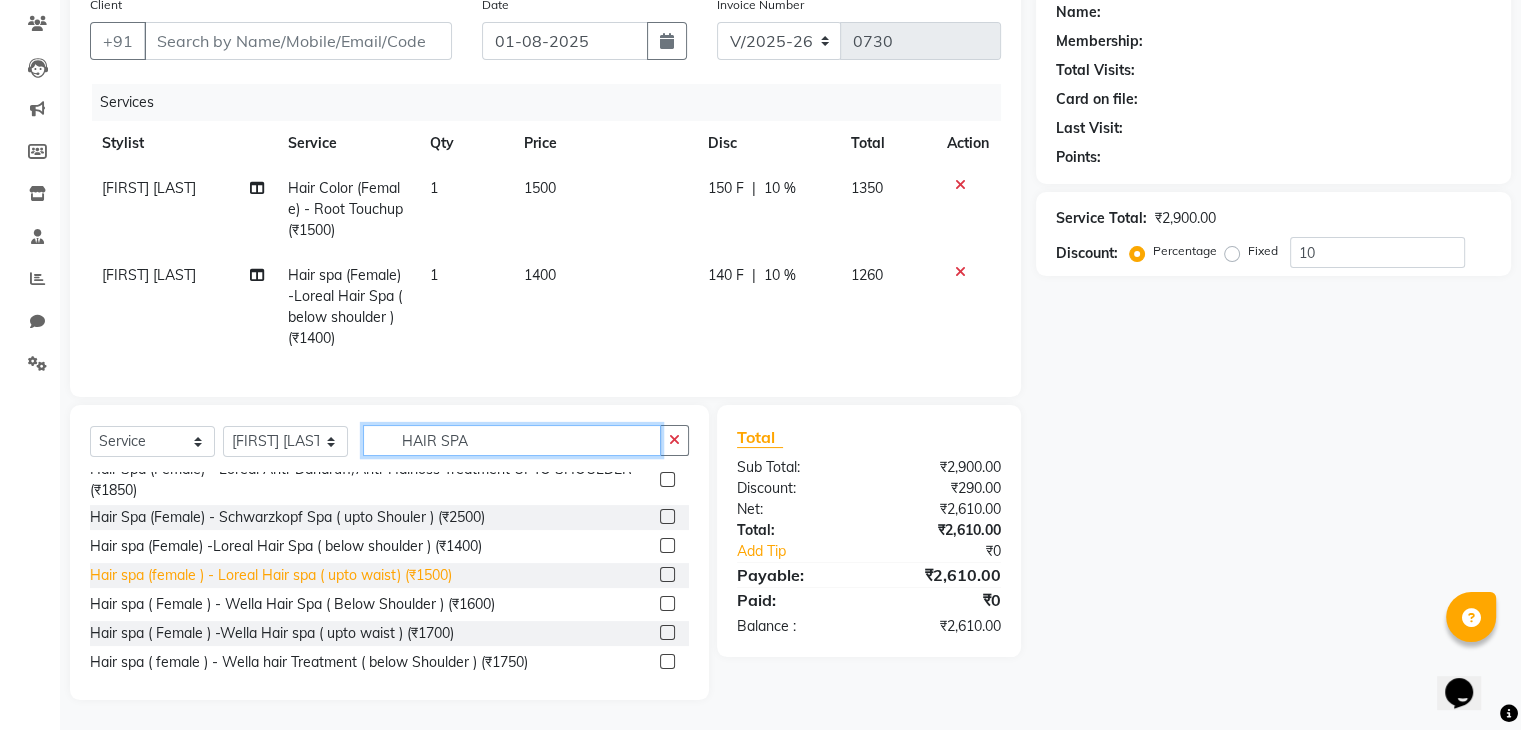 type on "HAIR SPA" 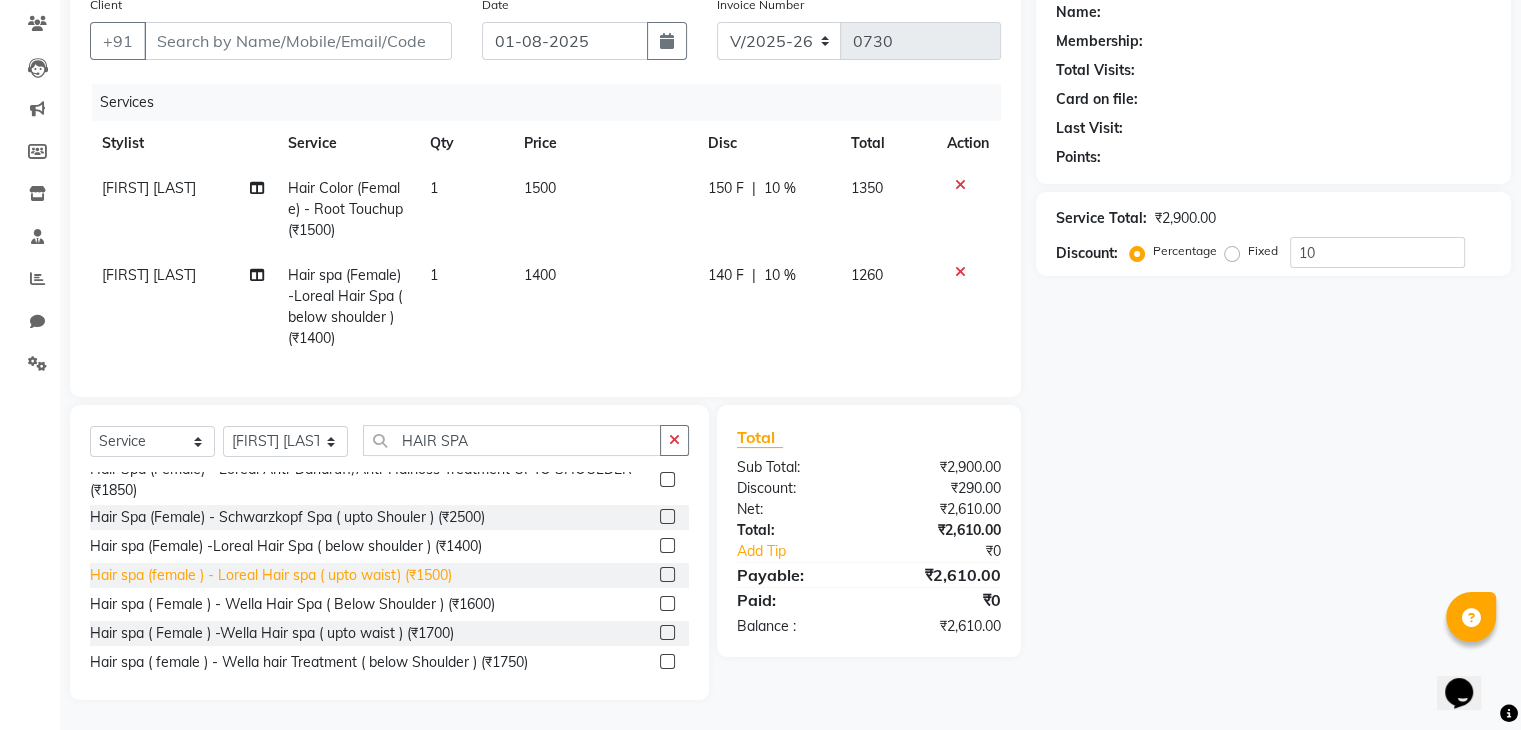 click on "Hair spa (female ) - Loreal Hair spa  ( upto waist) (₹1500)" 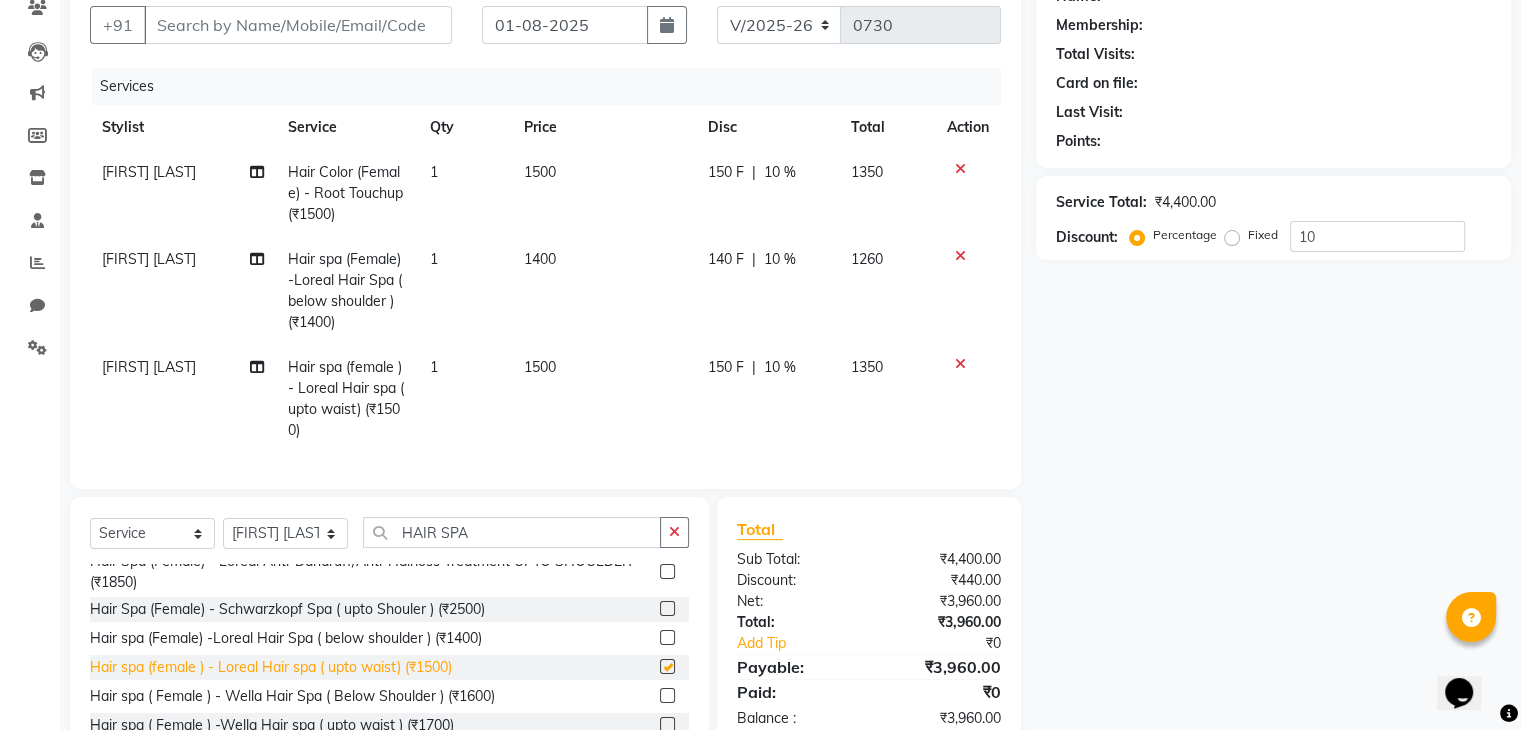 checkbox on "false" 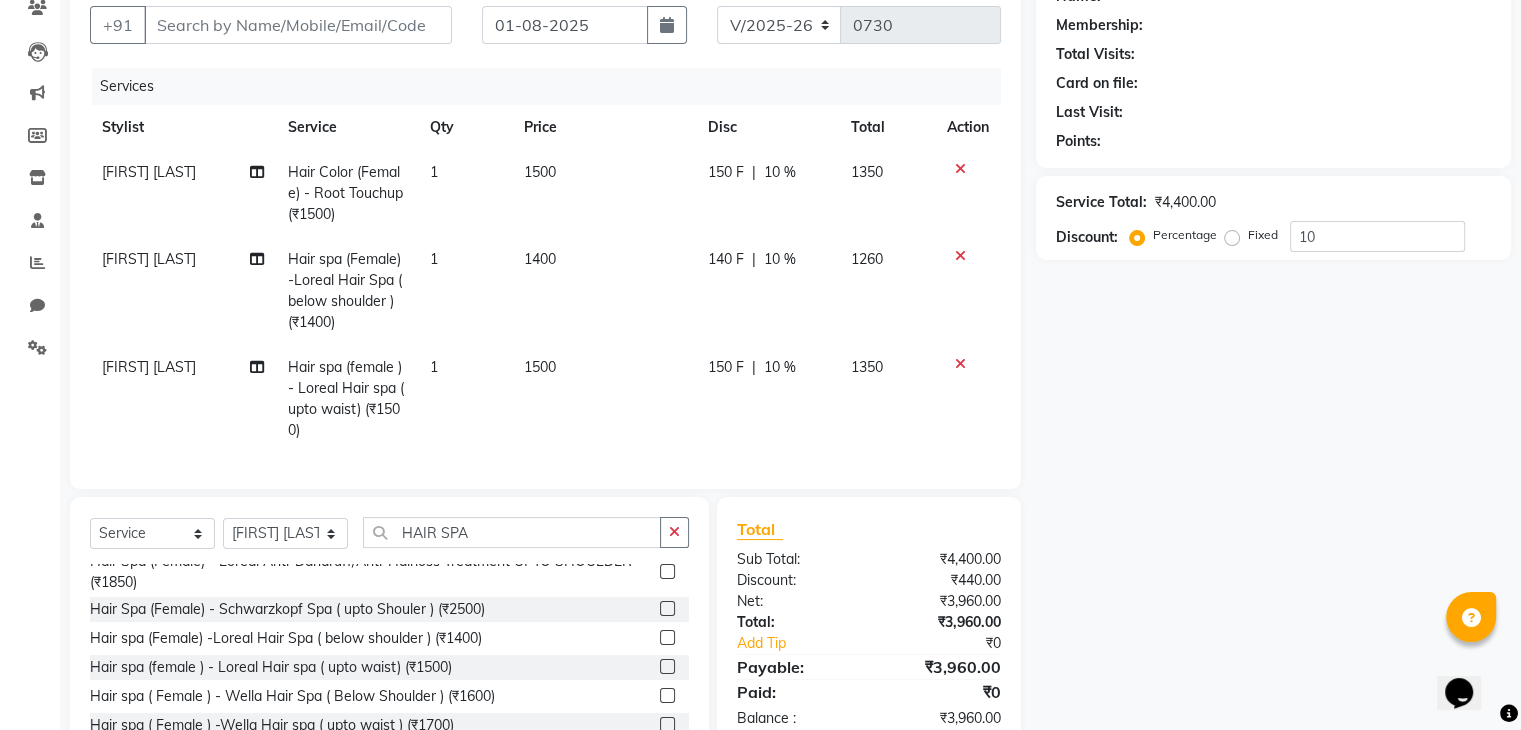 click 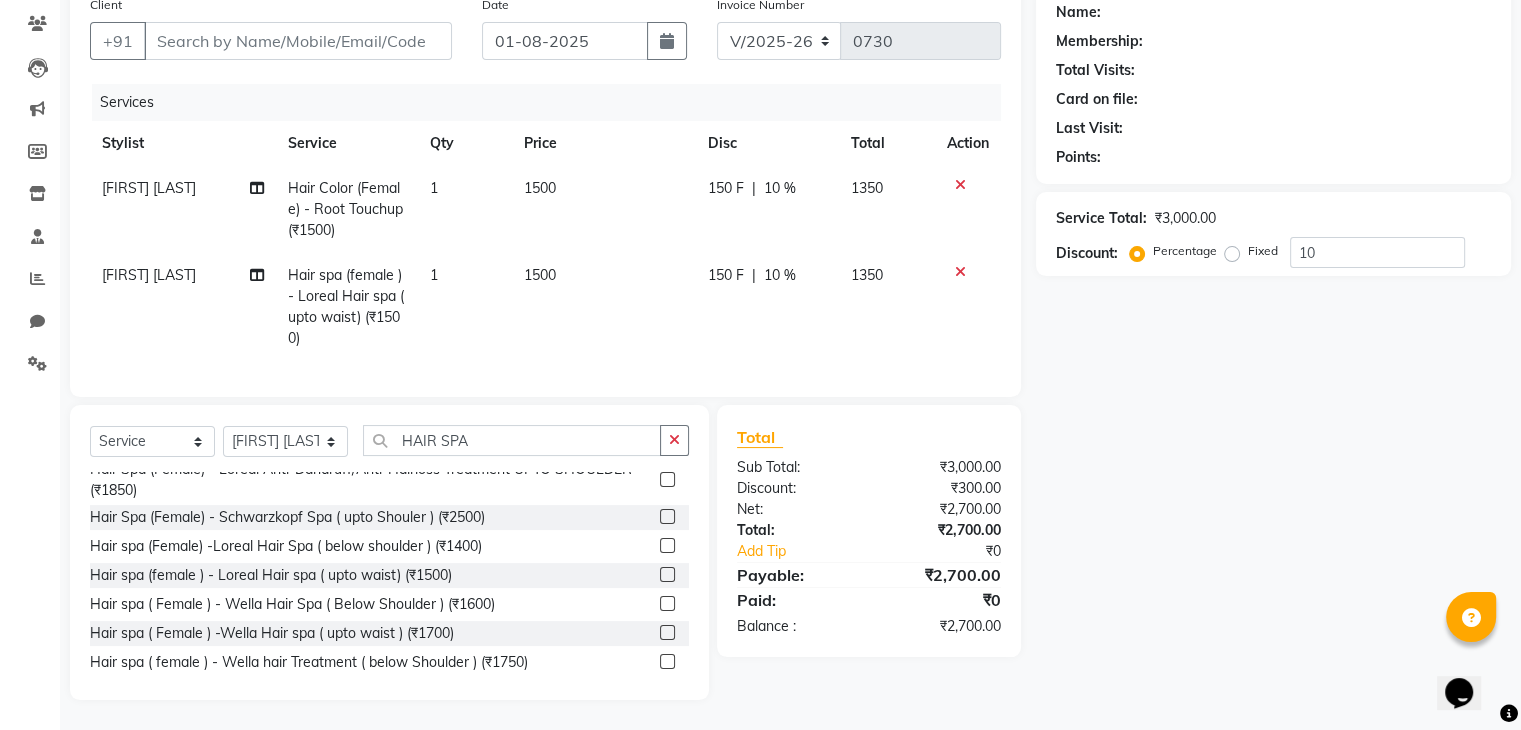 click on "1500" 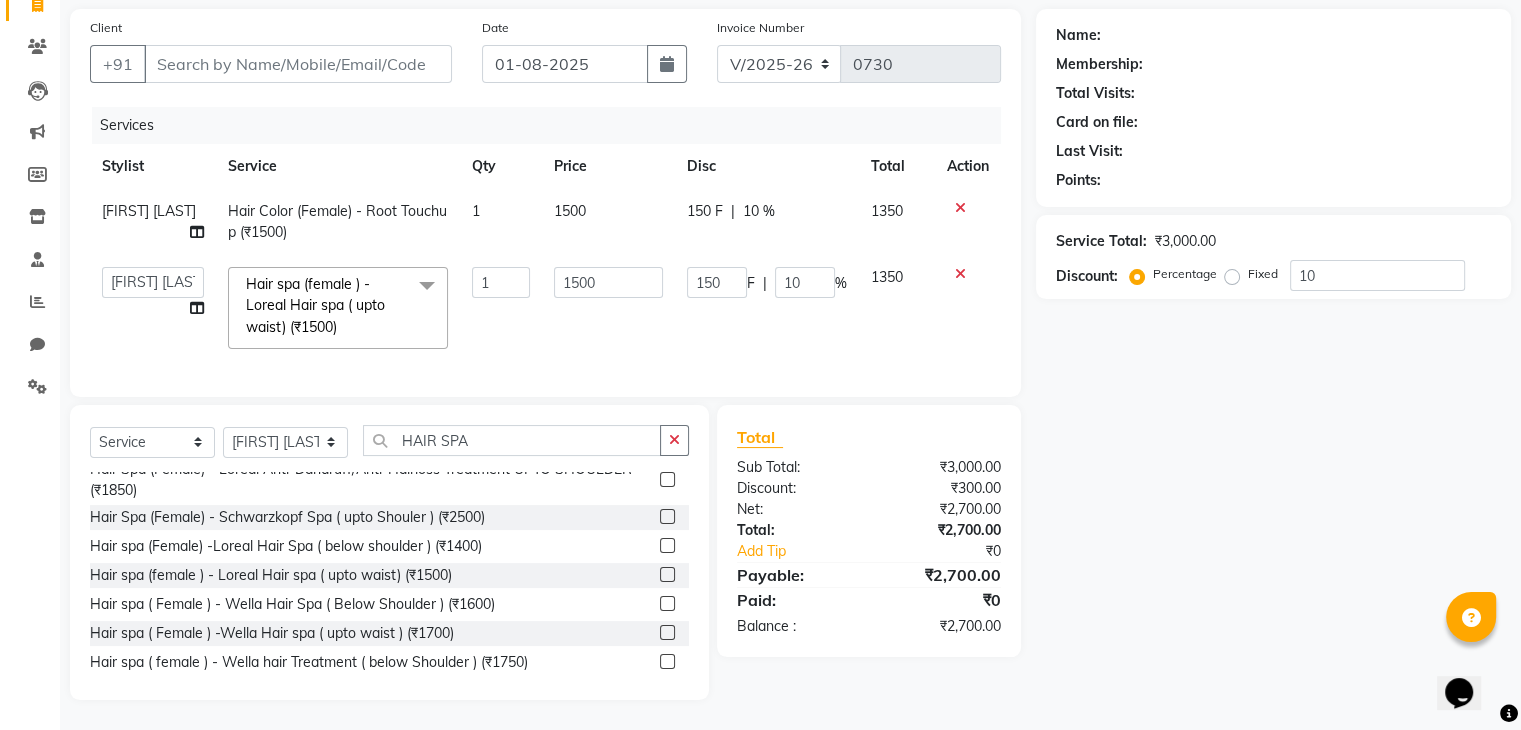 scroll, scrollTop: 157, scrollLeft: 0, axis: vertical 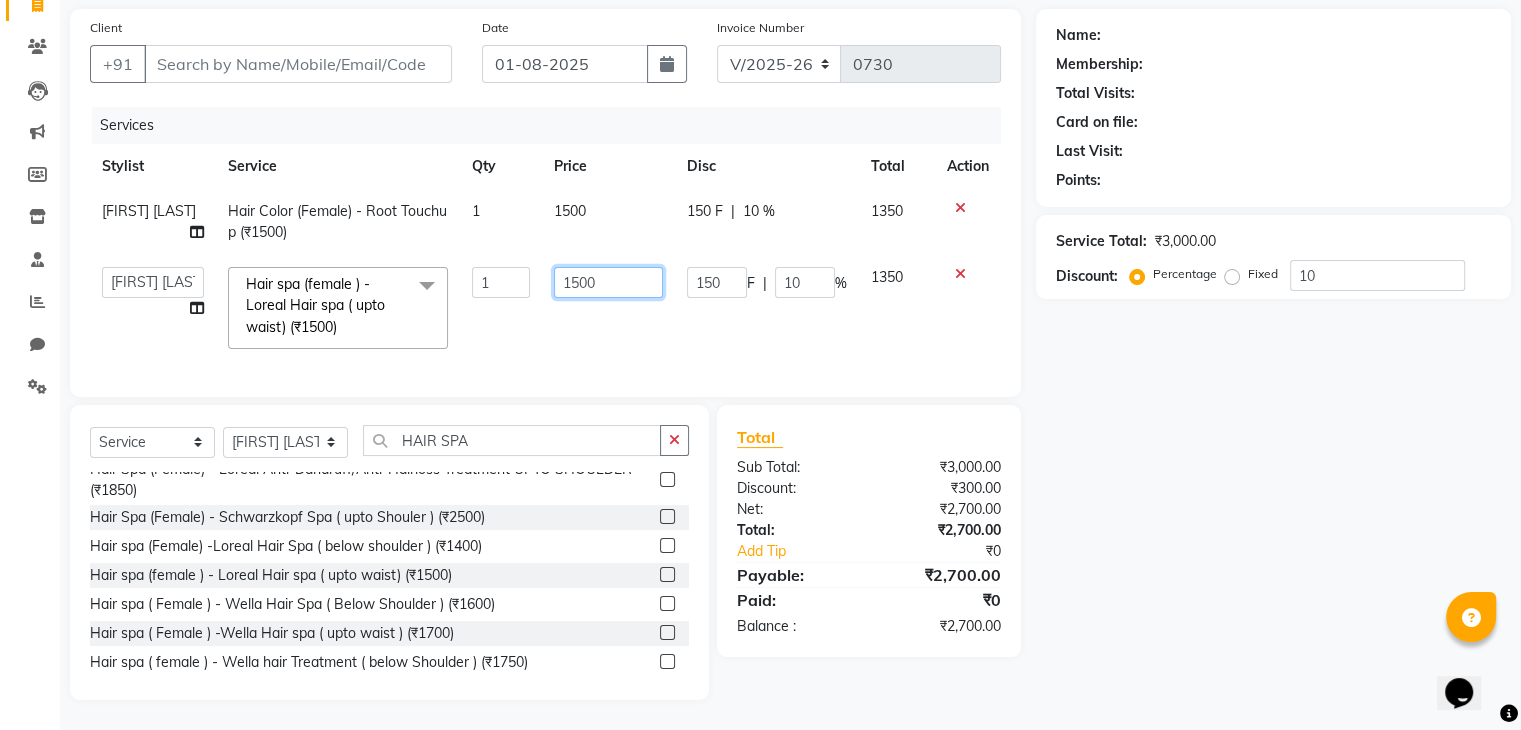 click on "1500" 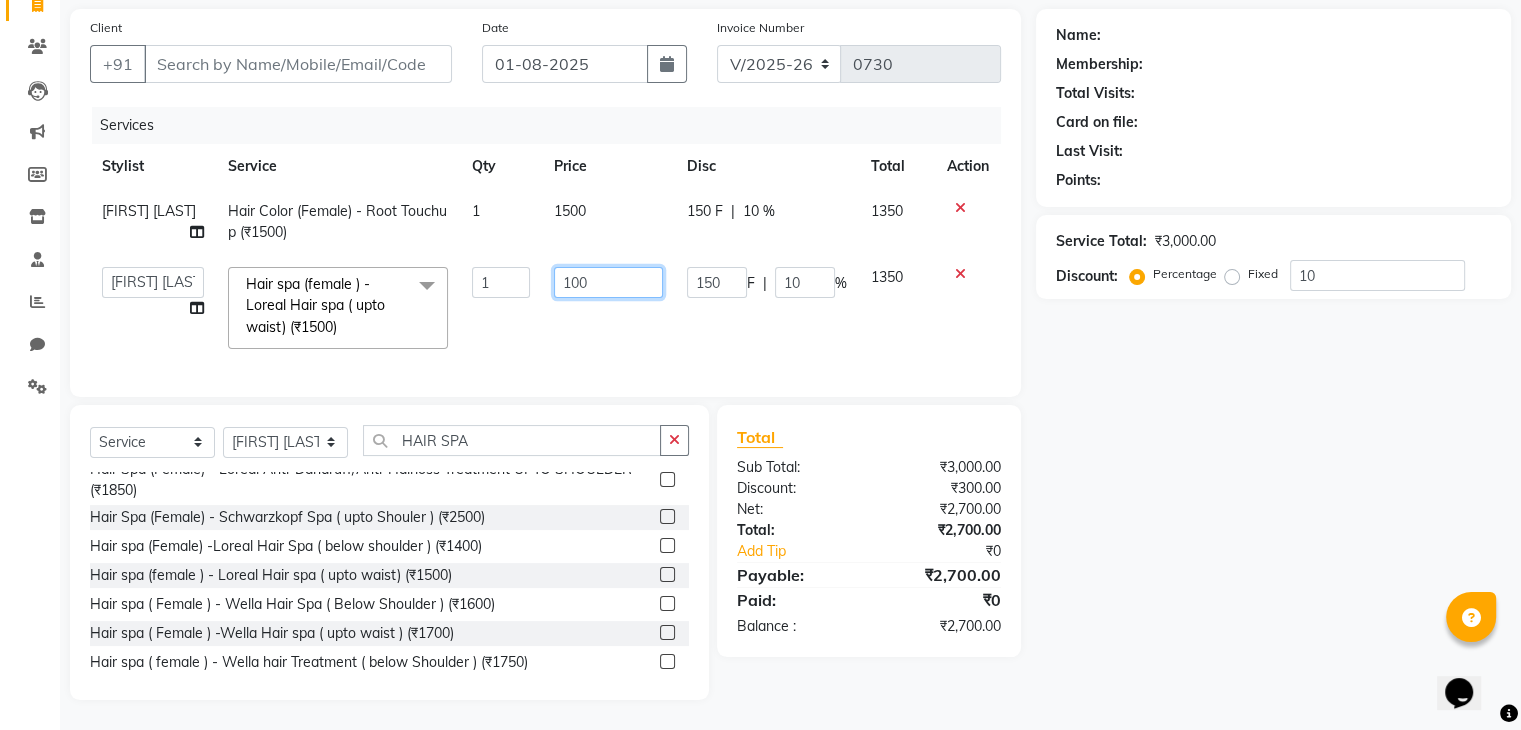 type on "1600" 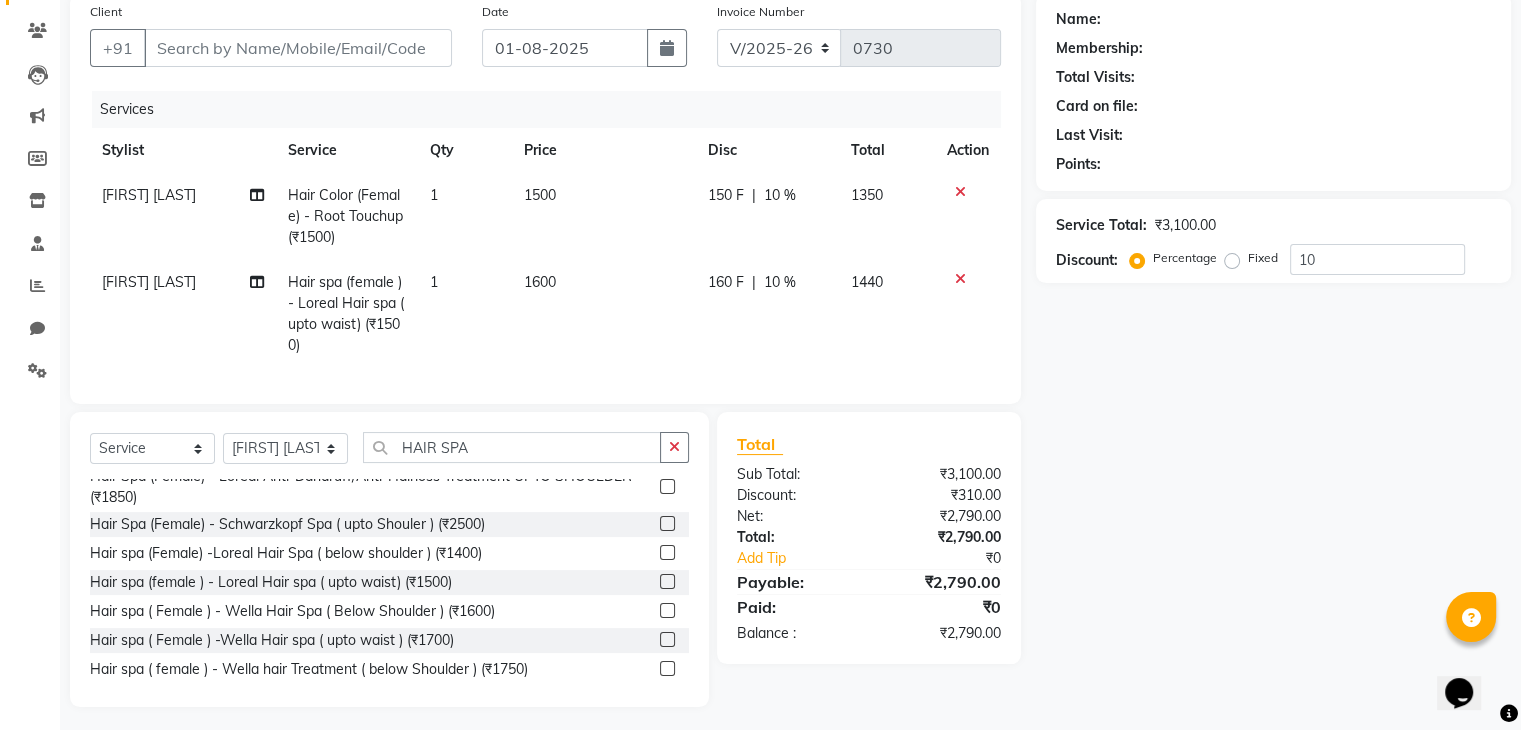 click on "Name: Membership: Total Visits: Card on file: Last Visit:  Points:  Service Total:  ₹3,100.00  Discount:  Percentage   Fixed  10" 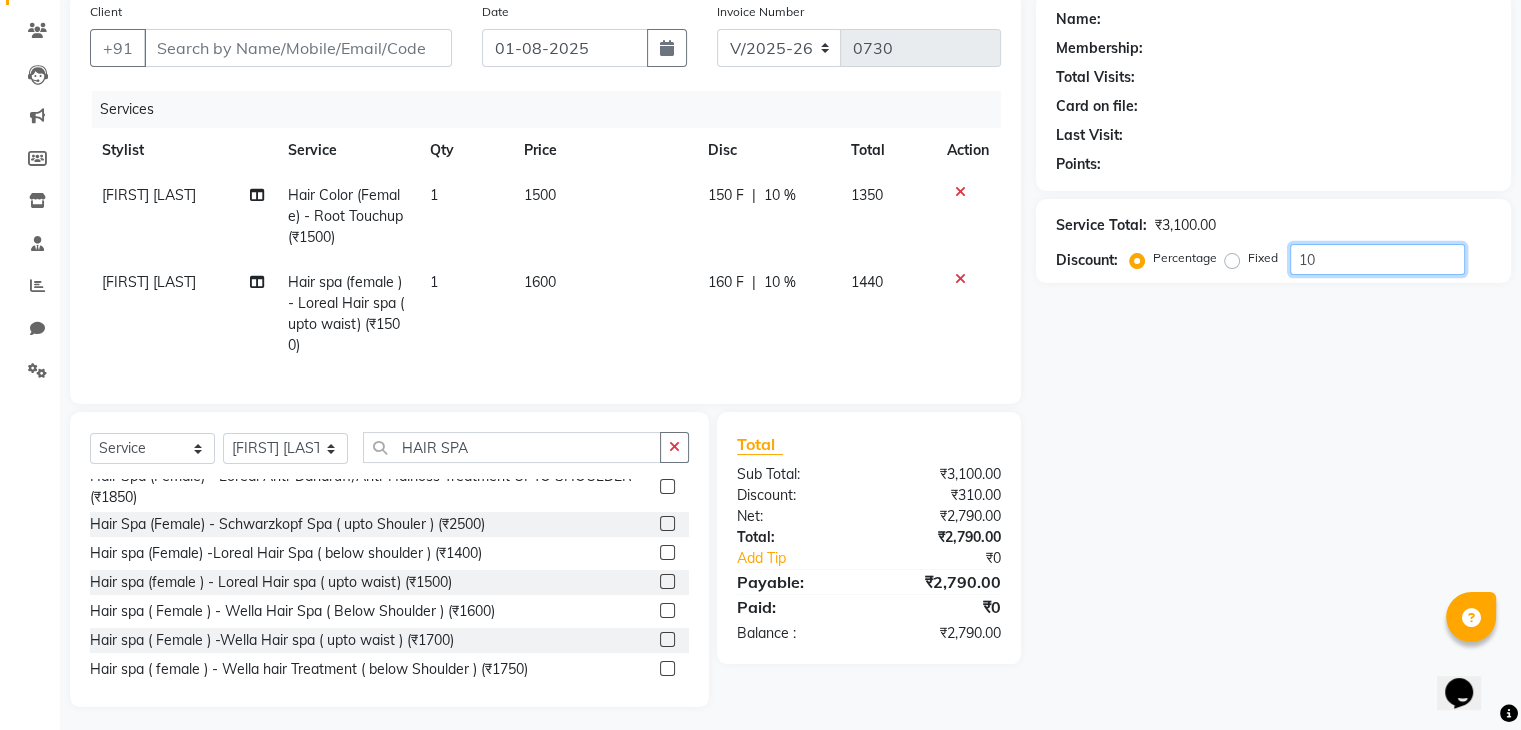 click on "10" 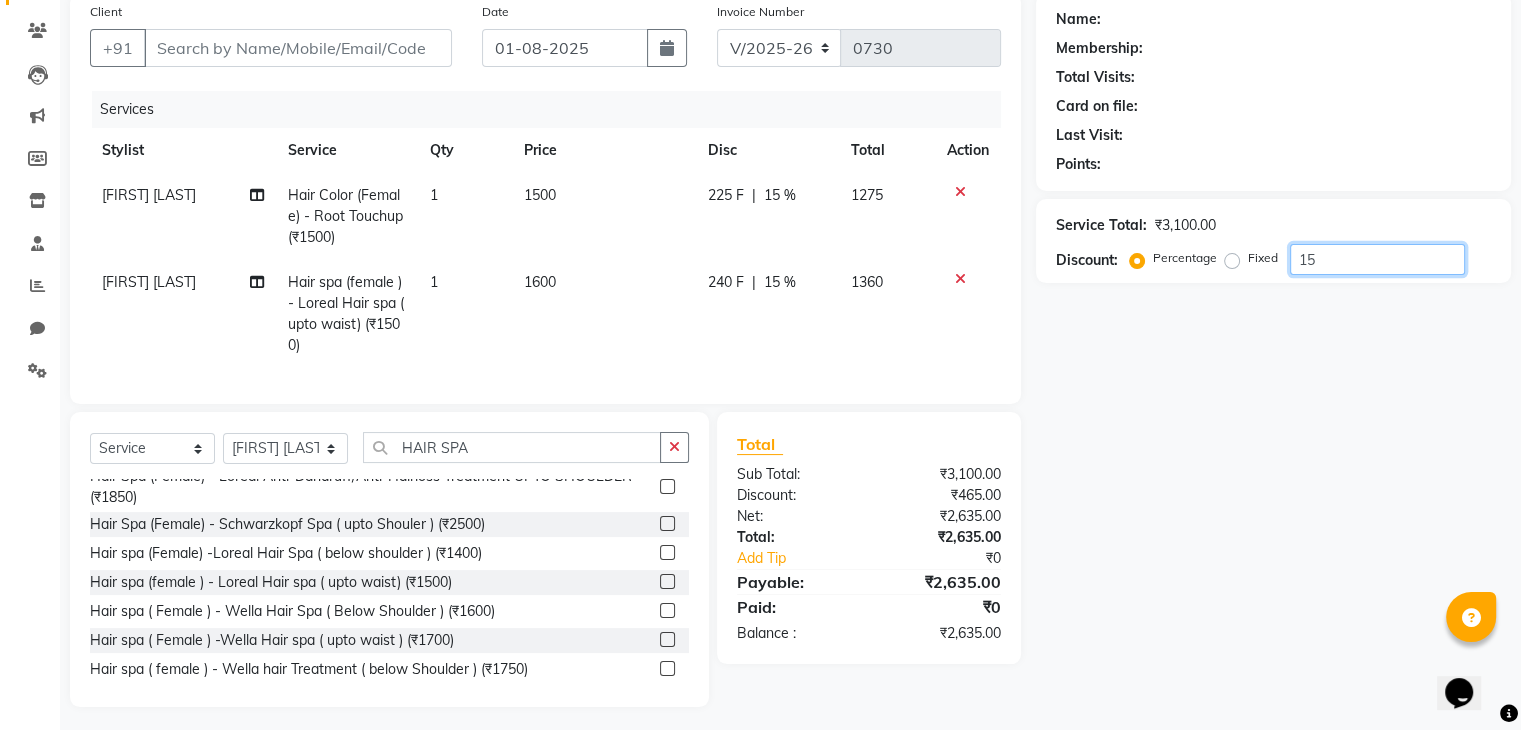 type on "15" 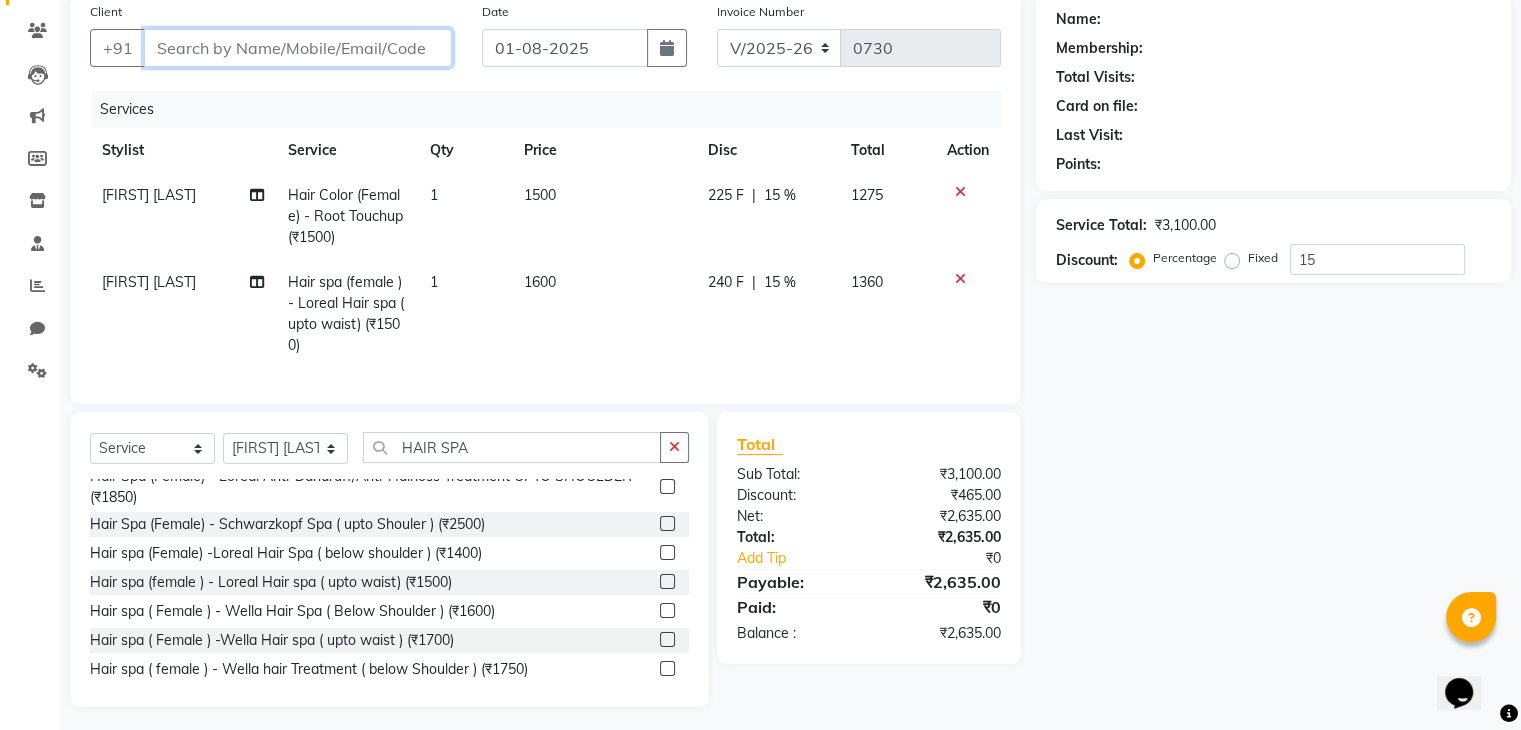 click on "Client" at bounding box center [298, 48] 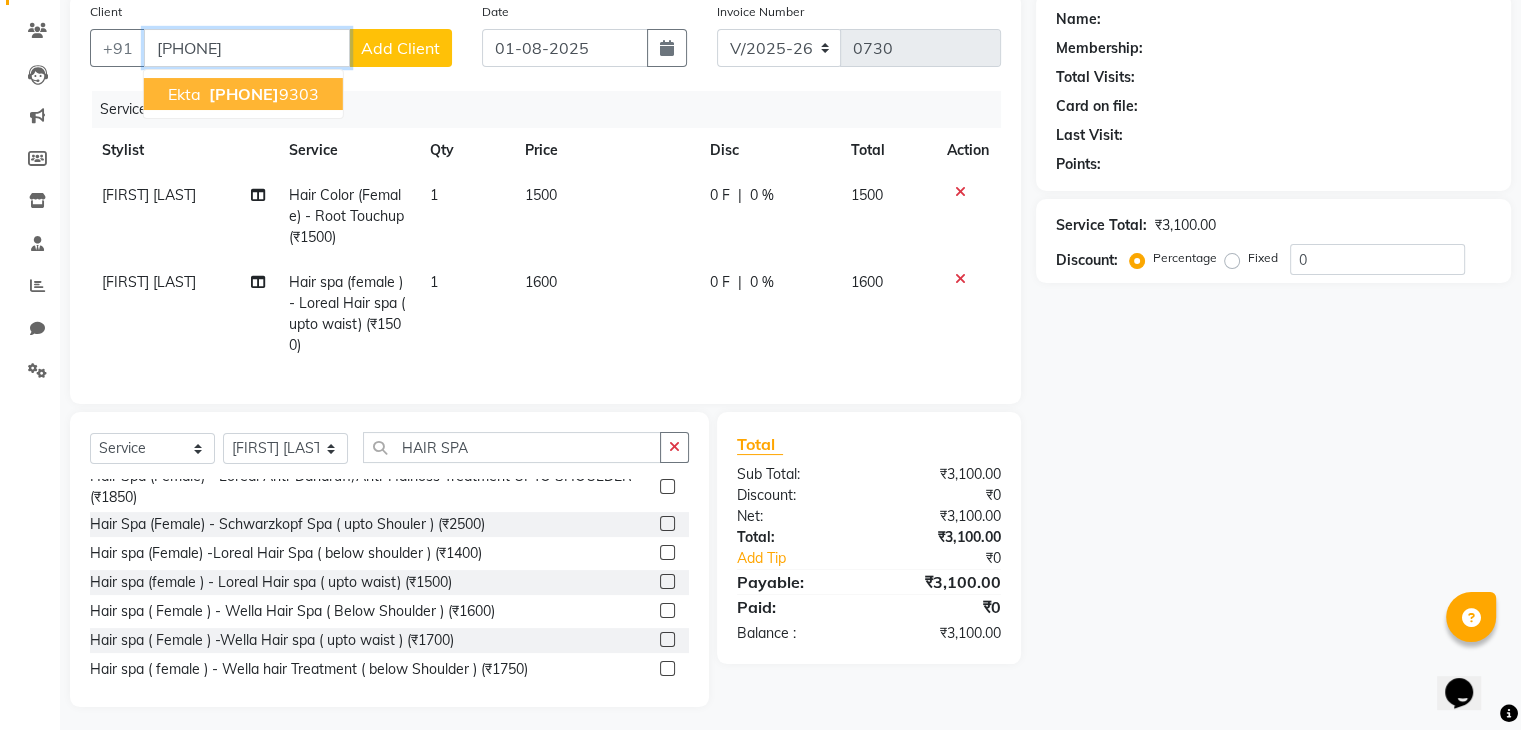 click on "ekta" at bounding box center [184, 94] 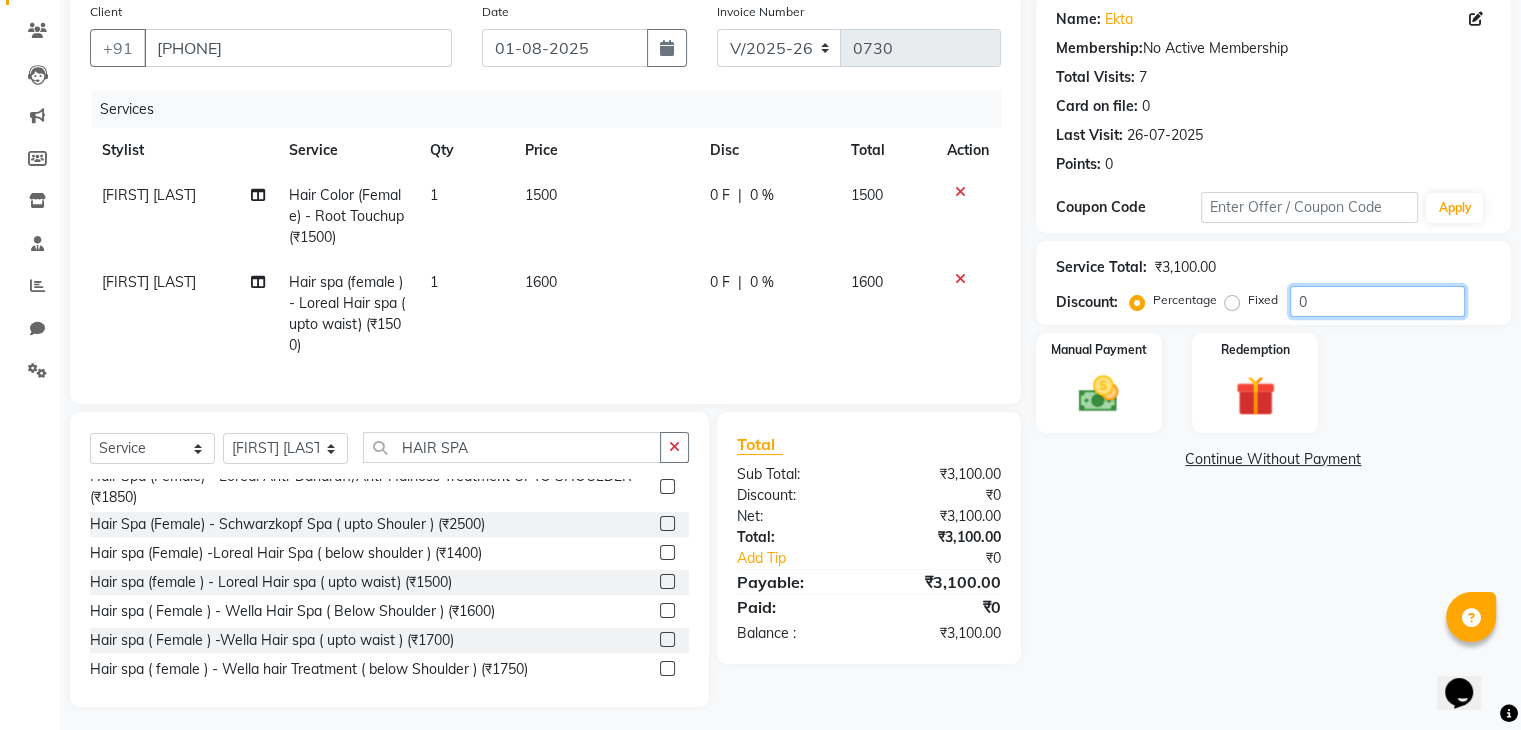 click on "0" 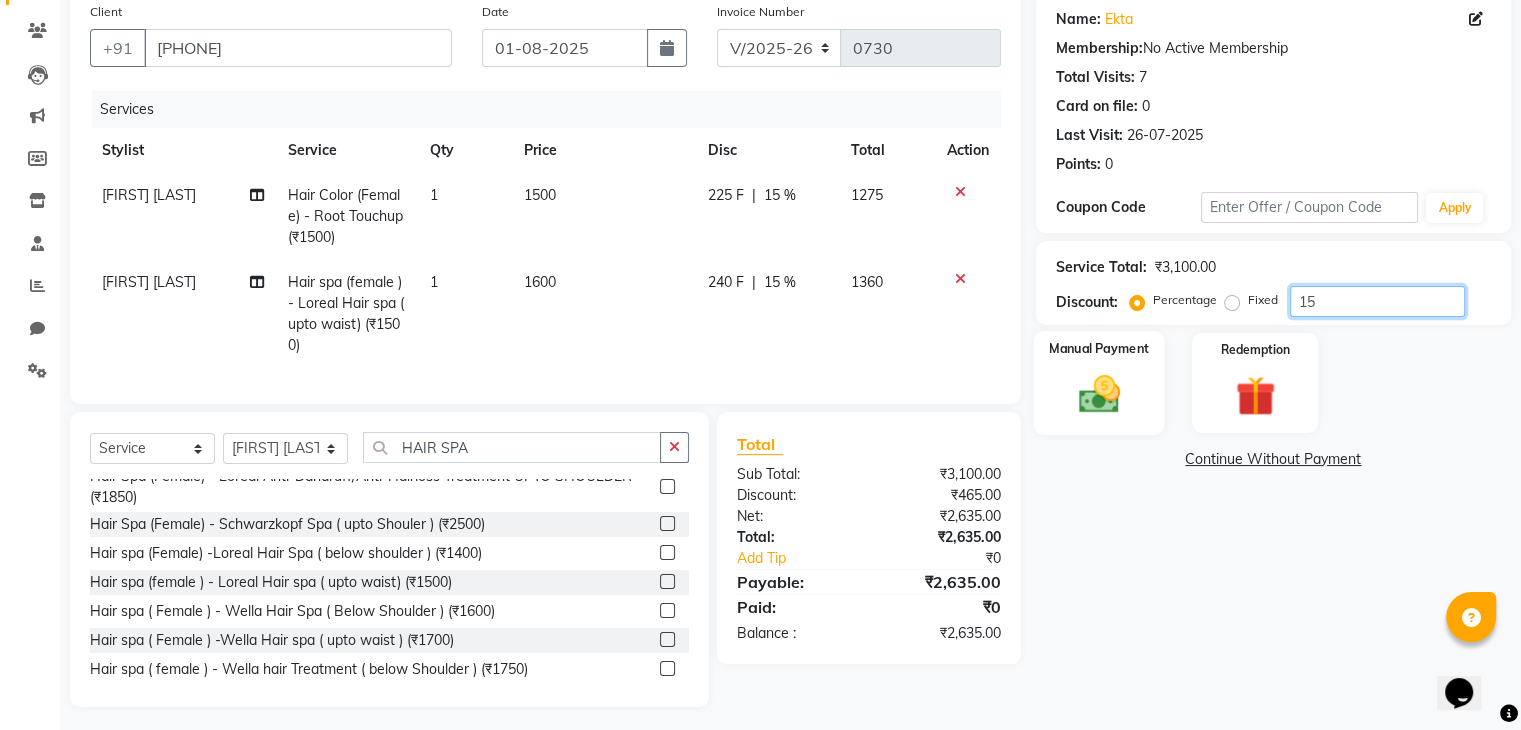 type on "15" 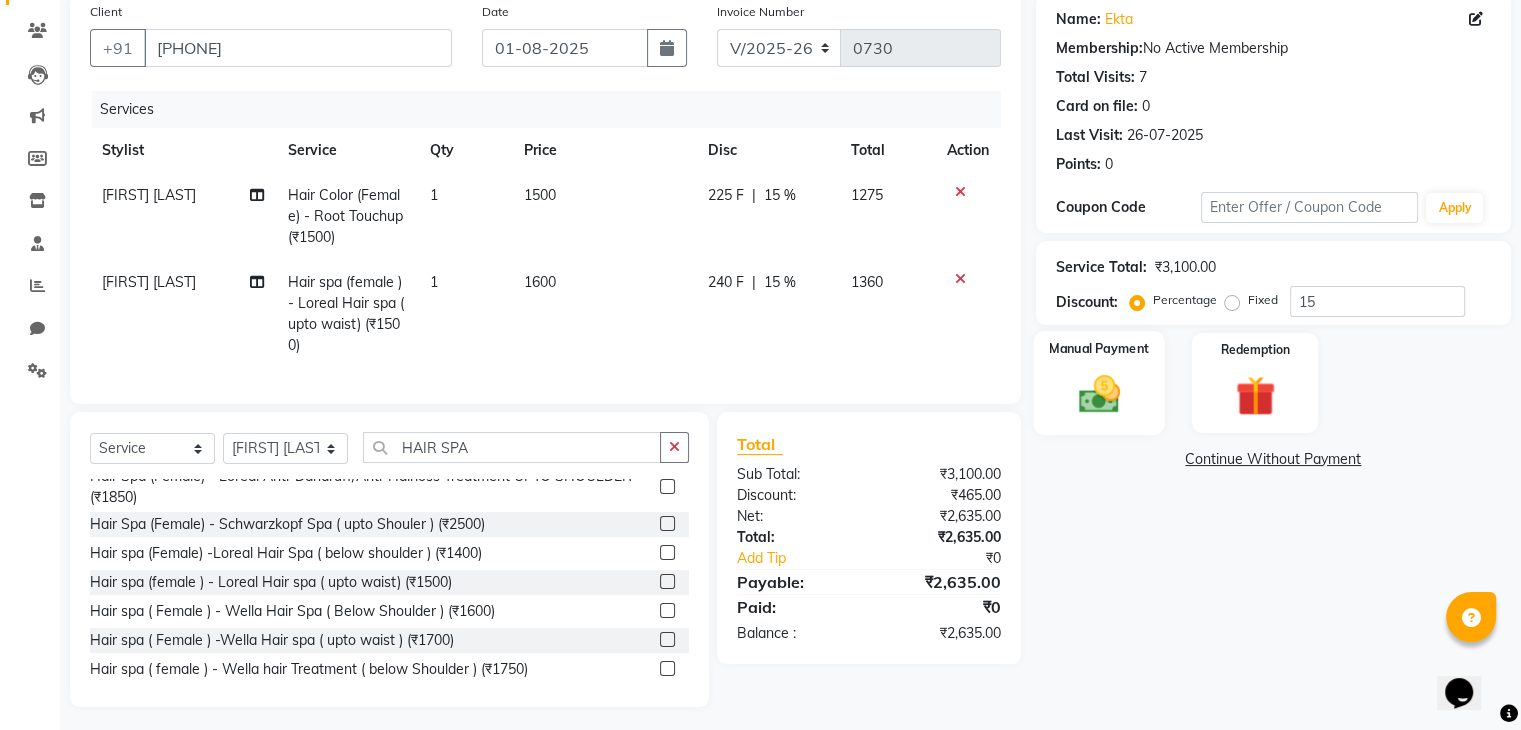 click on "Manual Payment" 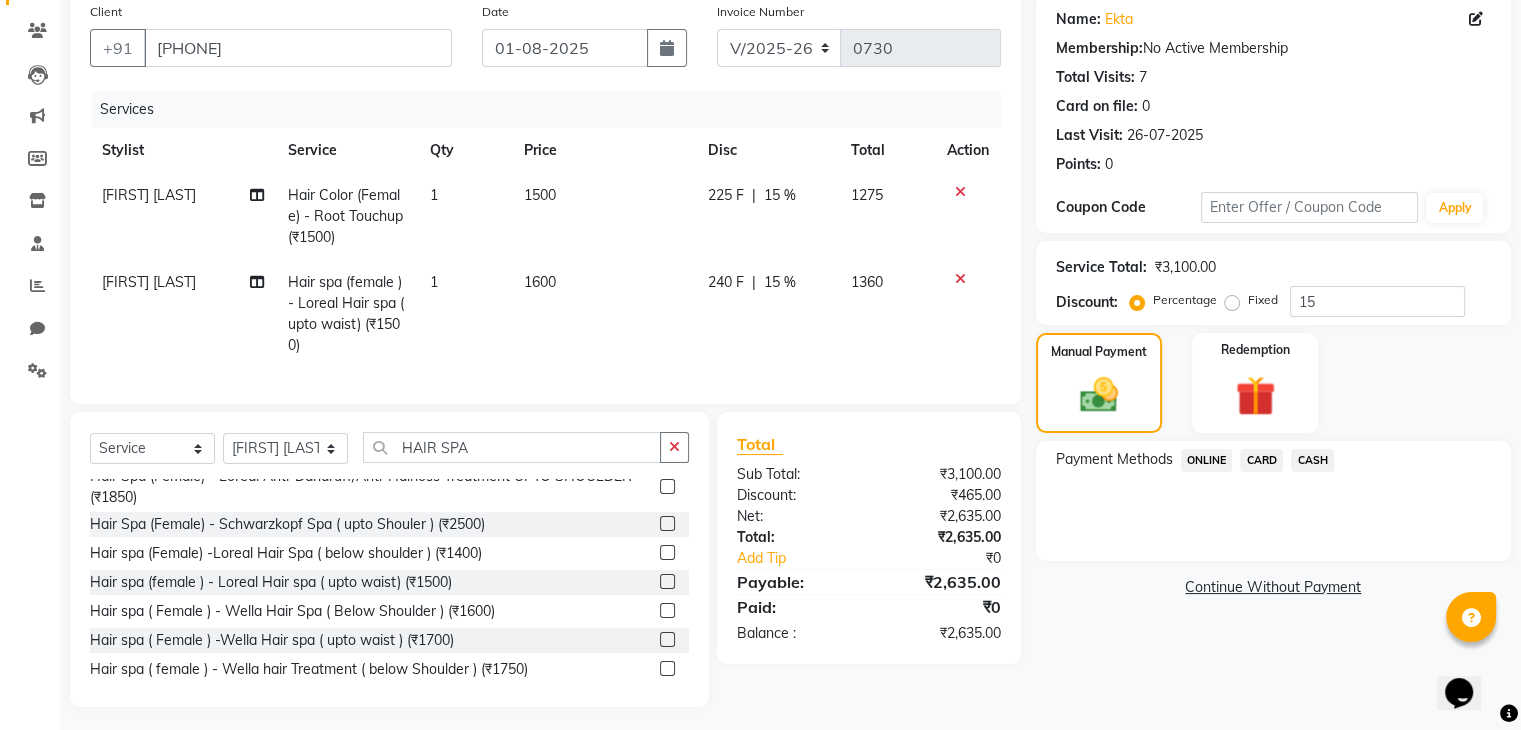 click on "ONLINE" 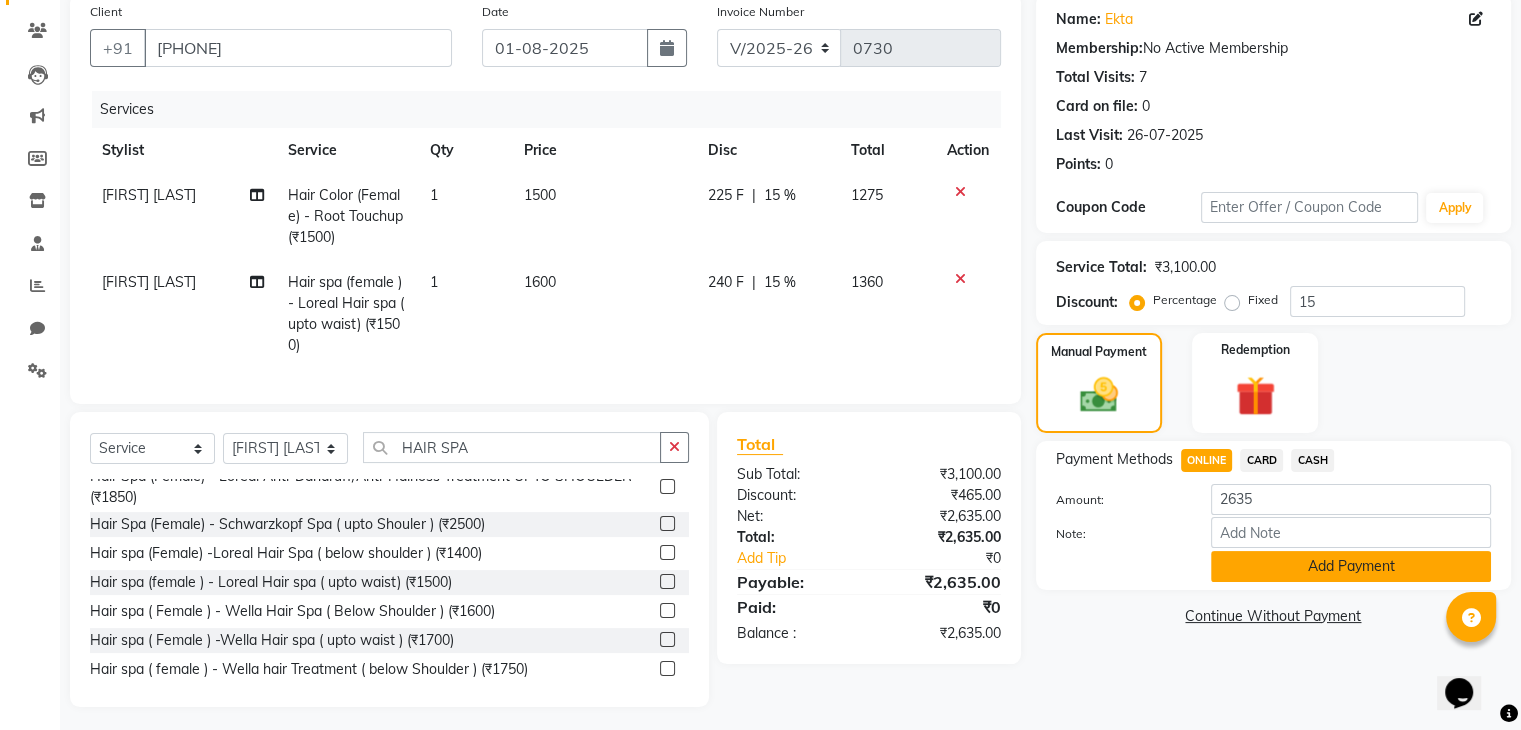 click on "Add Payment" 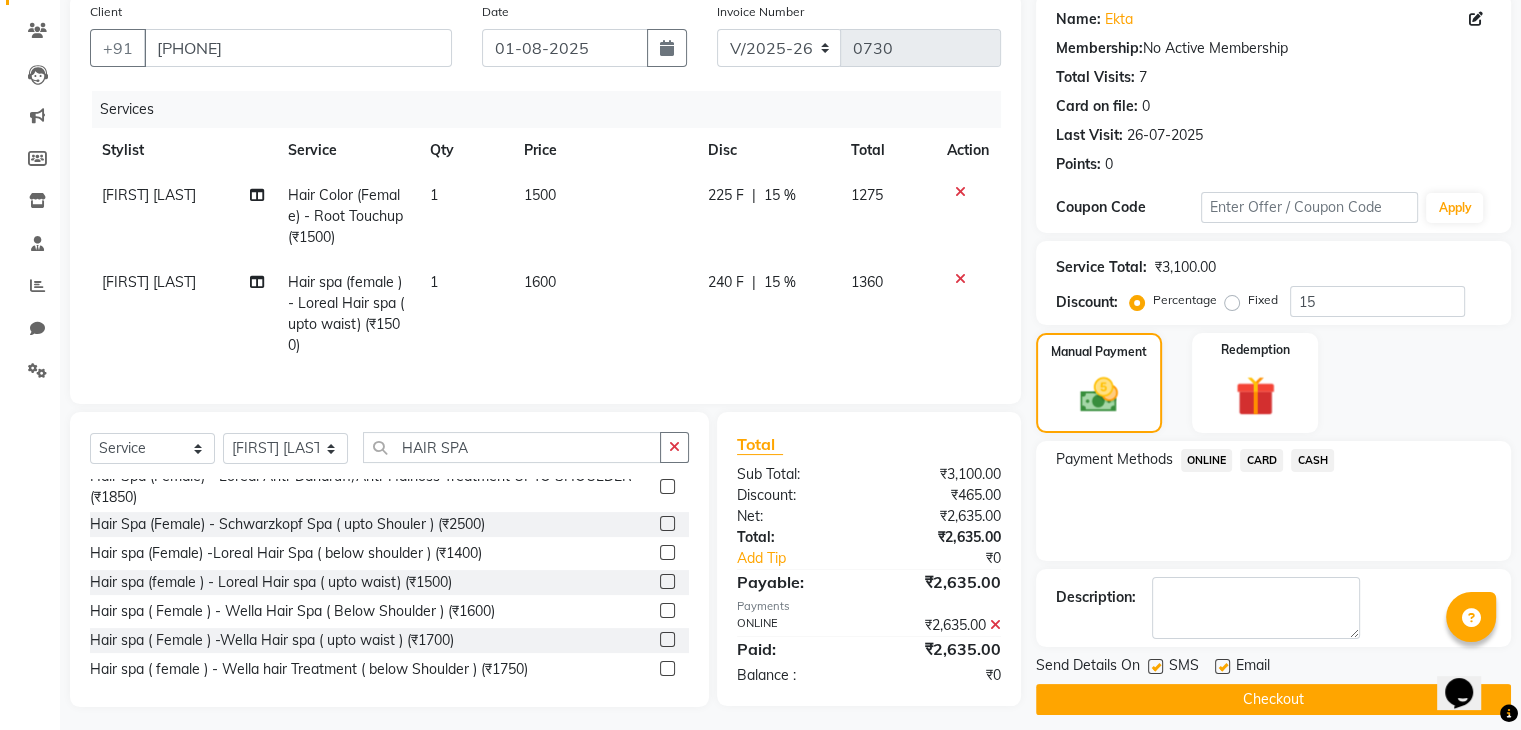 scroll, scrollTop: 180, scrollLeft: 0, axis: vertical 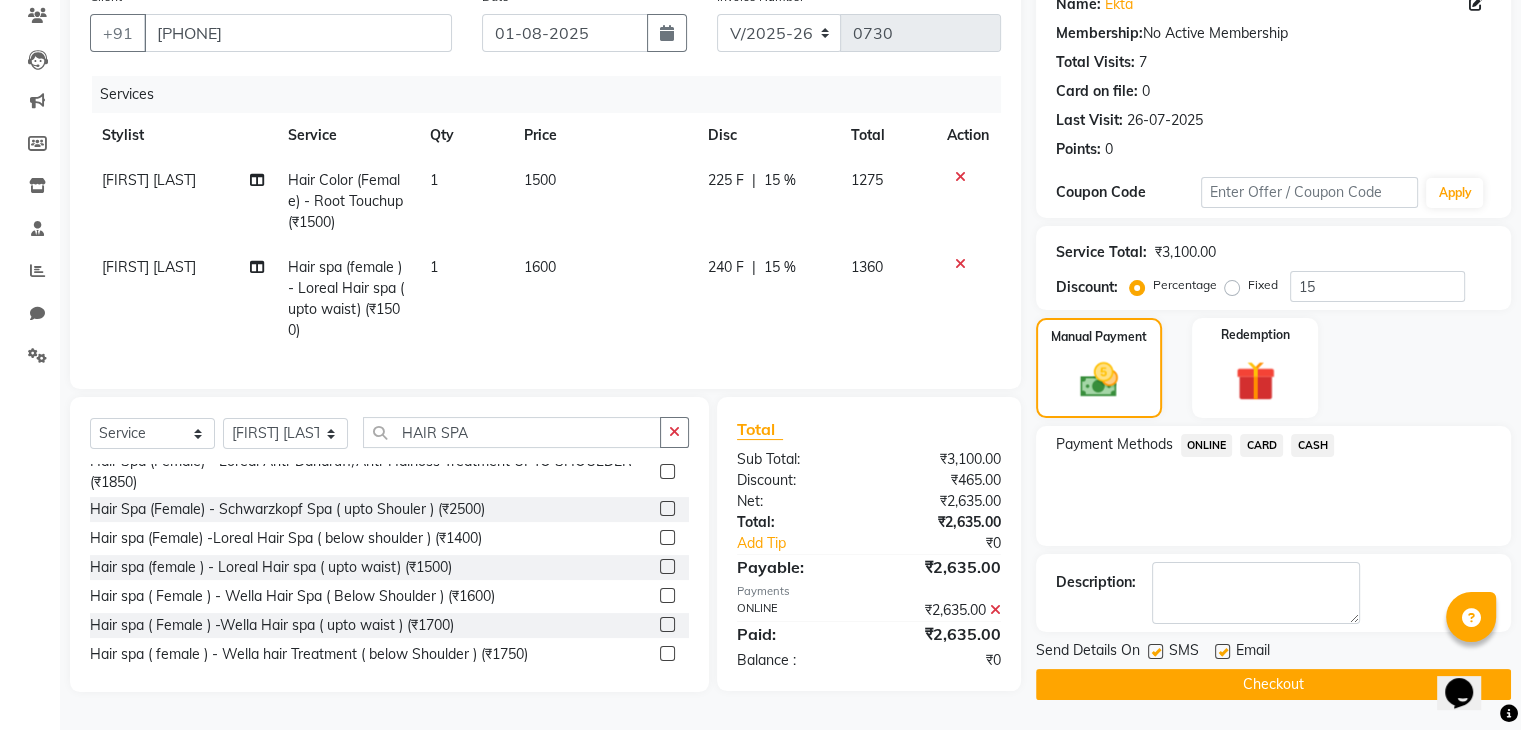 click on "Checkout" 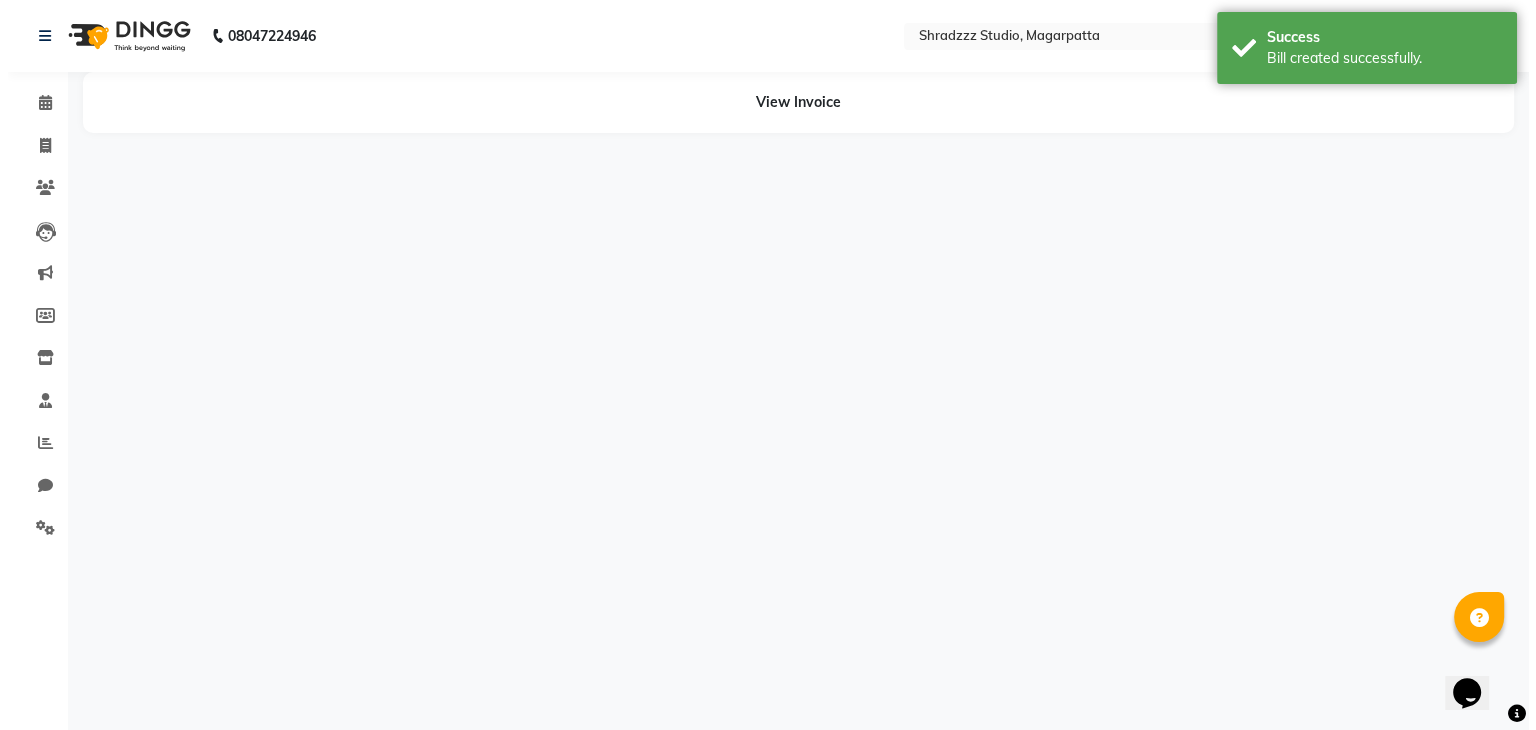 scroll, scrollTop: 0, scrollLeft: 0, axis: both 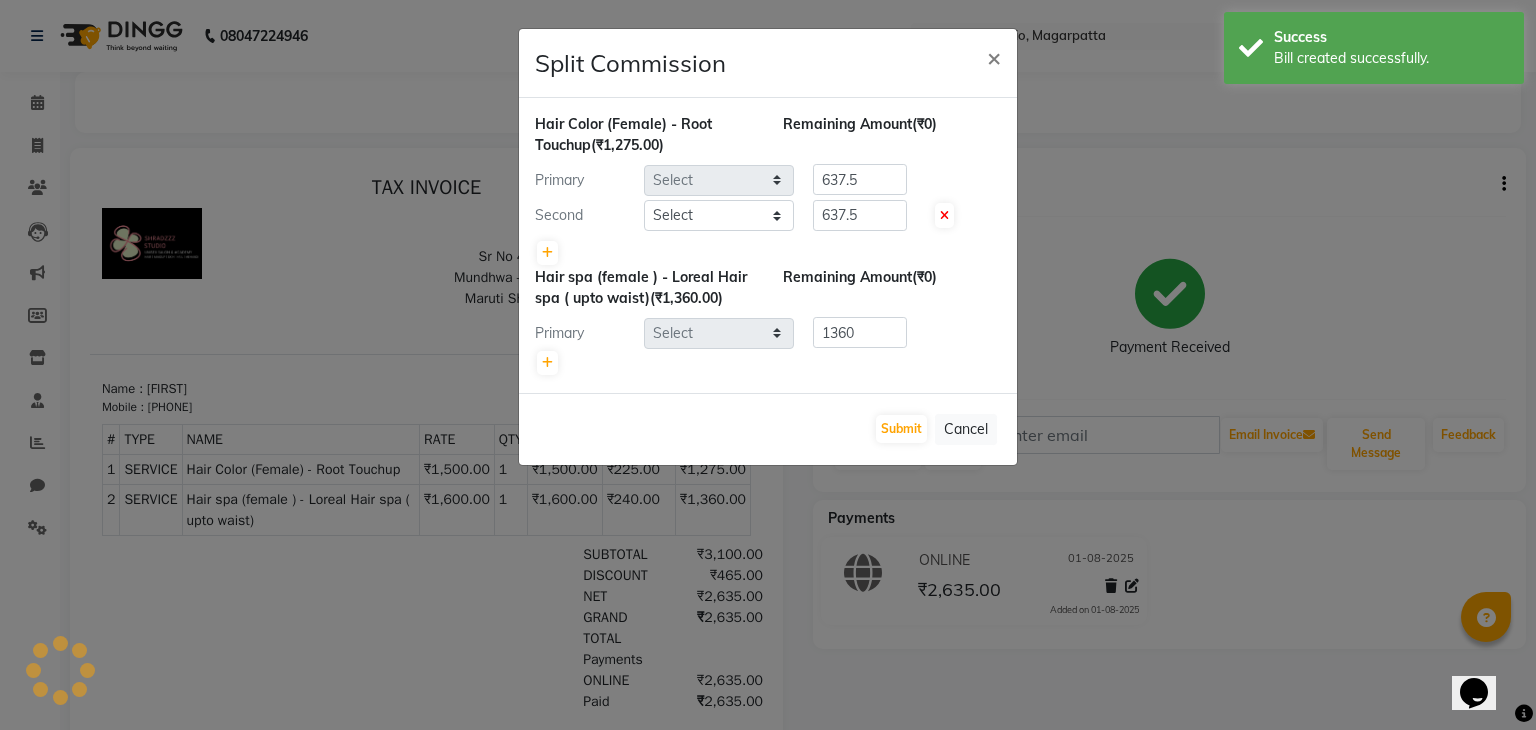 select on "26213" 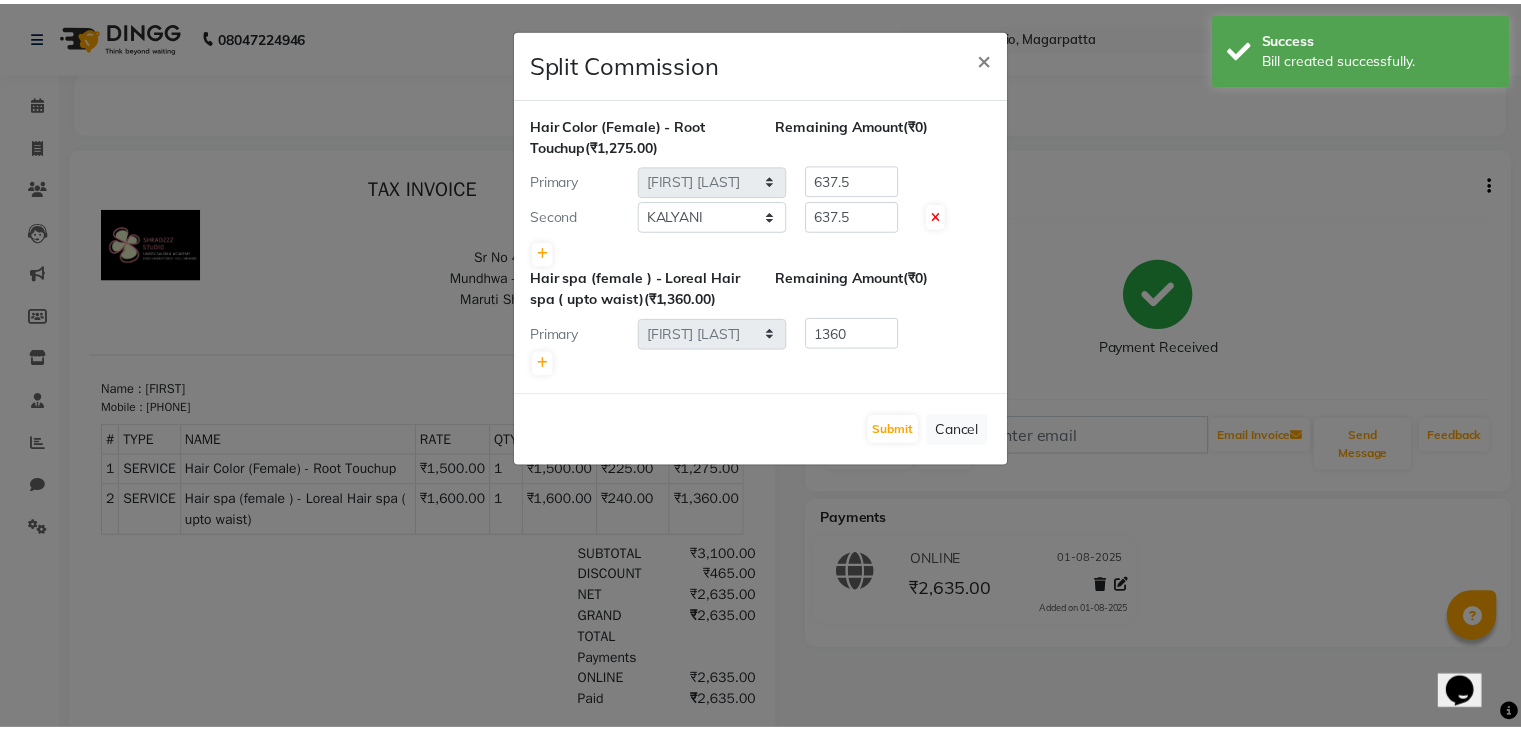 scroll, scrollTop: 0, scrollLeft: 0, axis: both 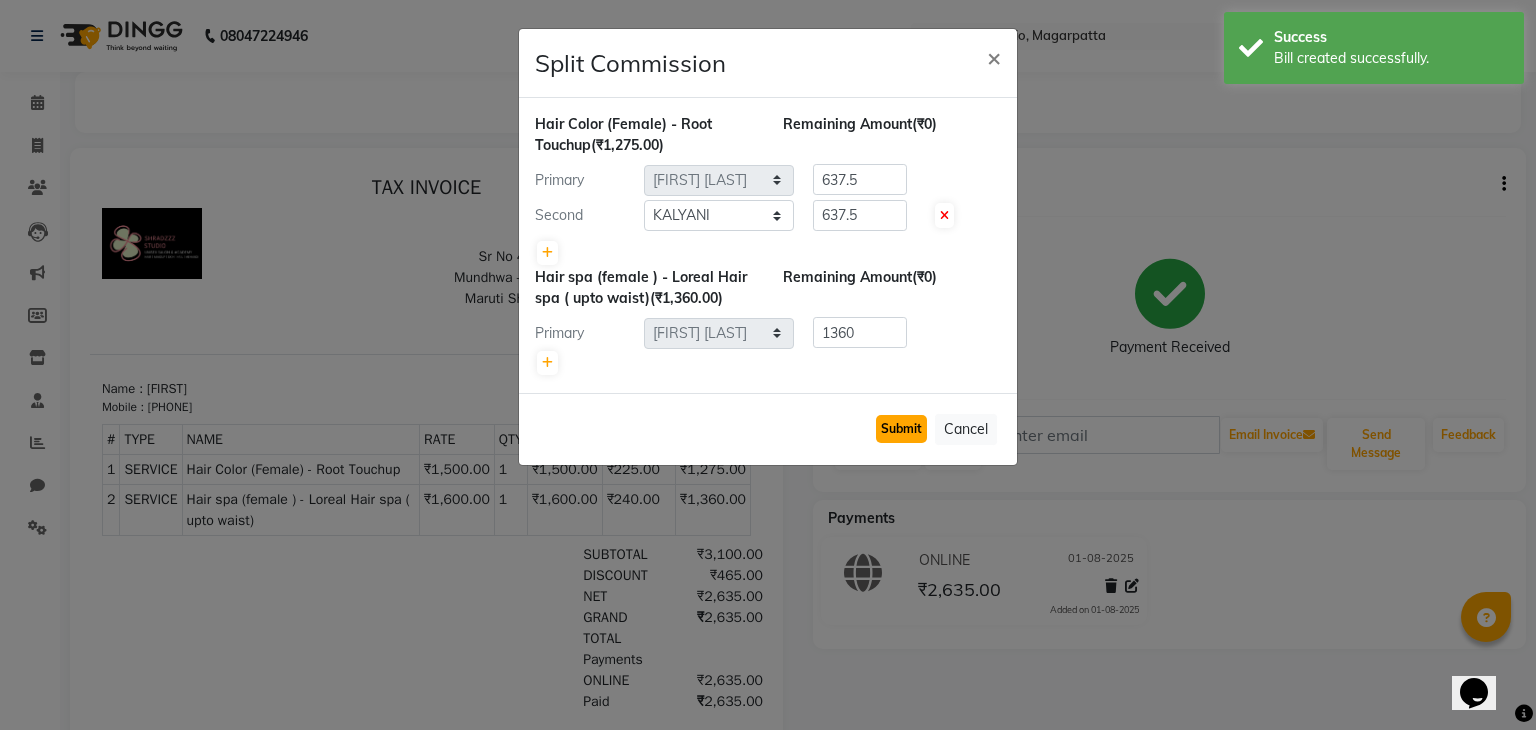click on "Submit" 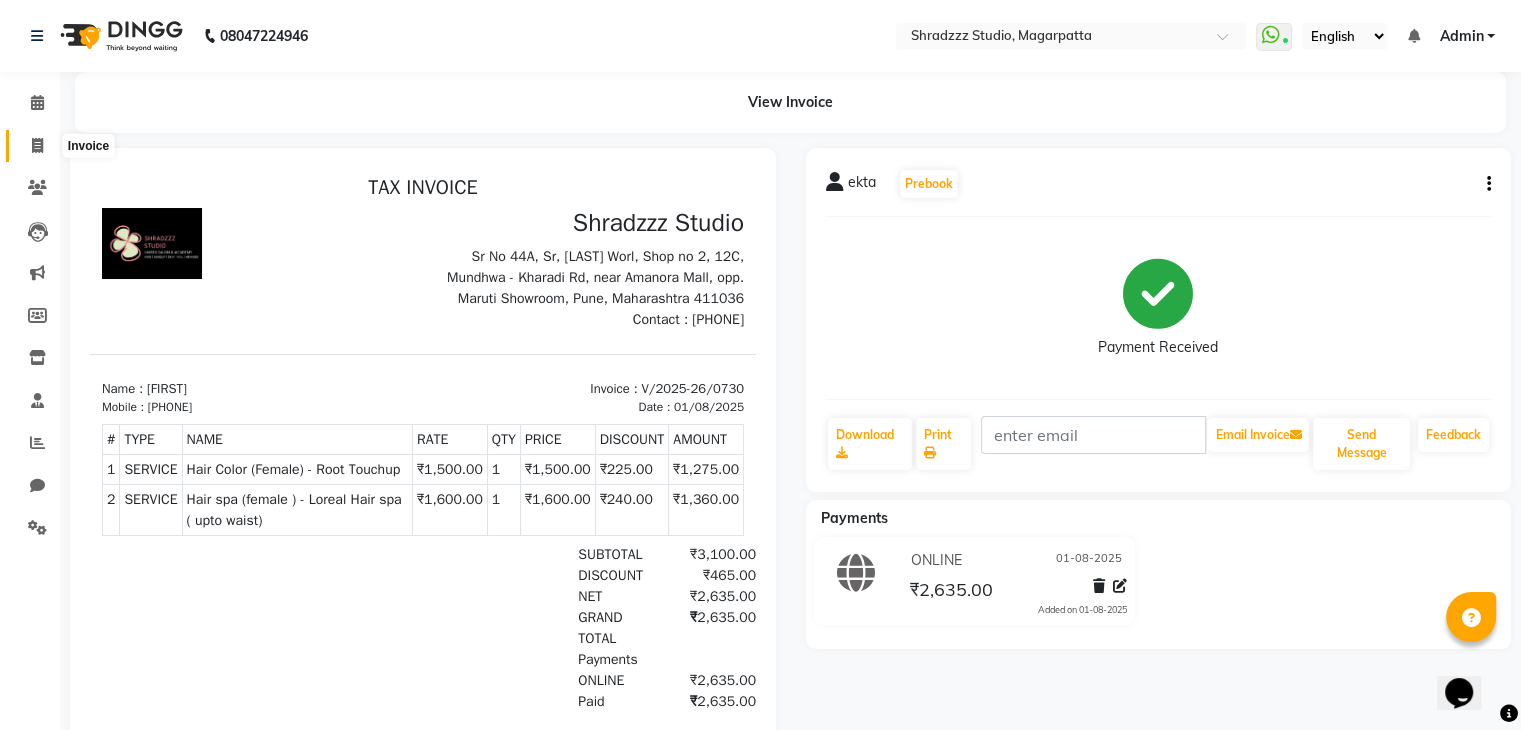 click 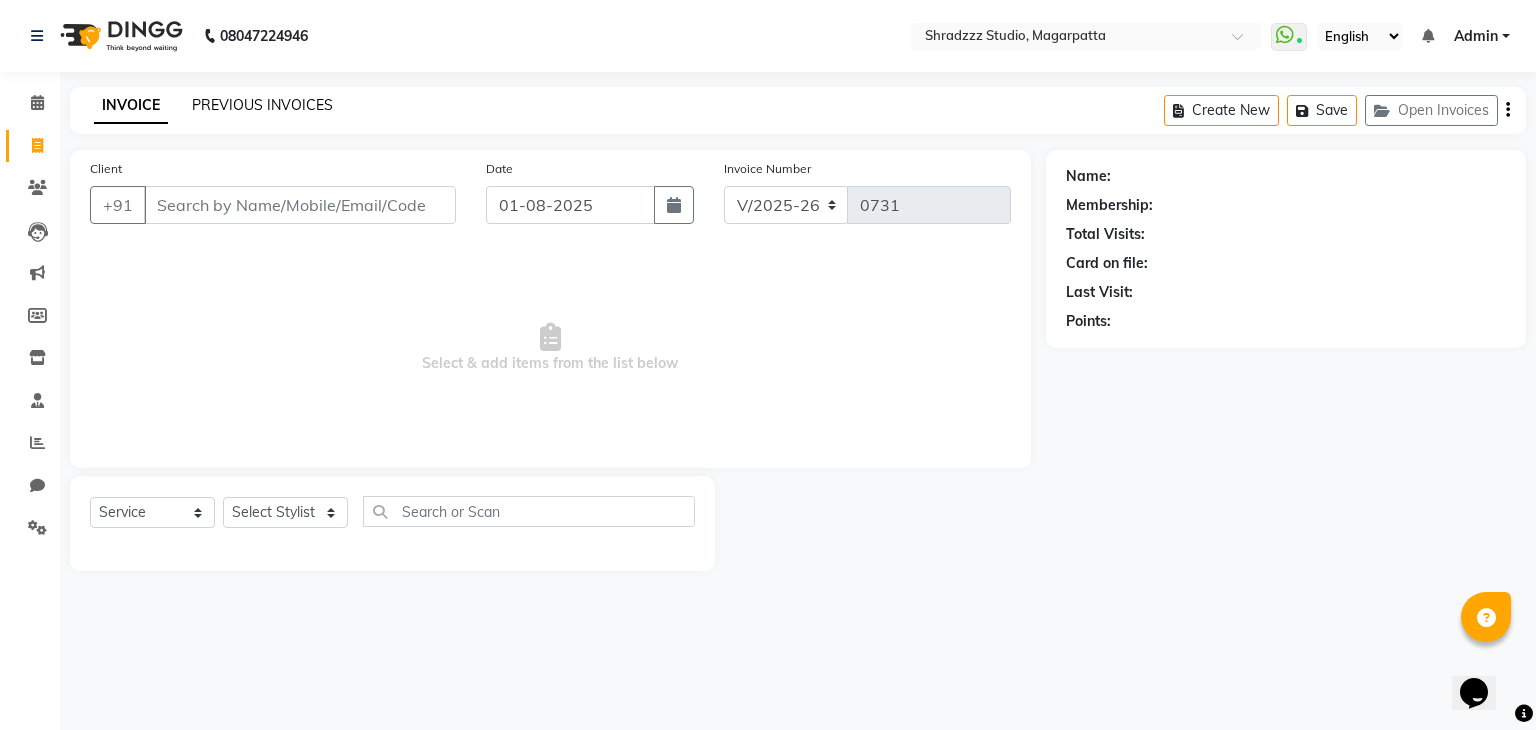 click on "PREVIOUS INVOICES" 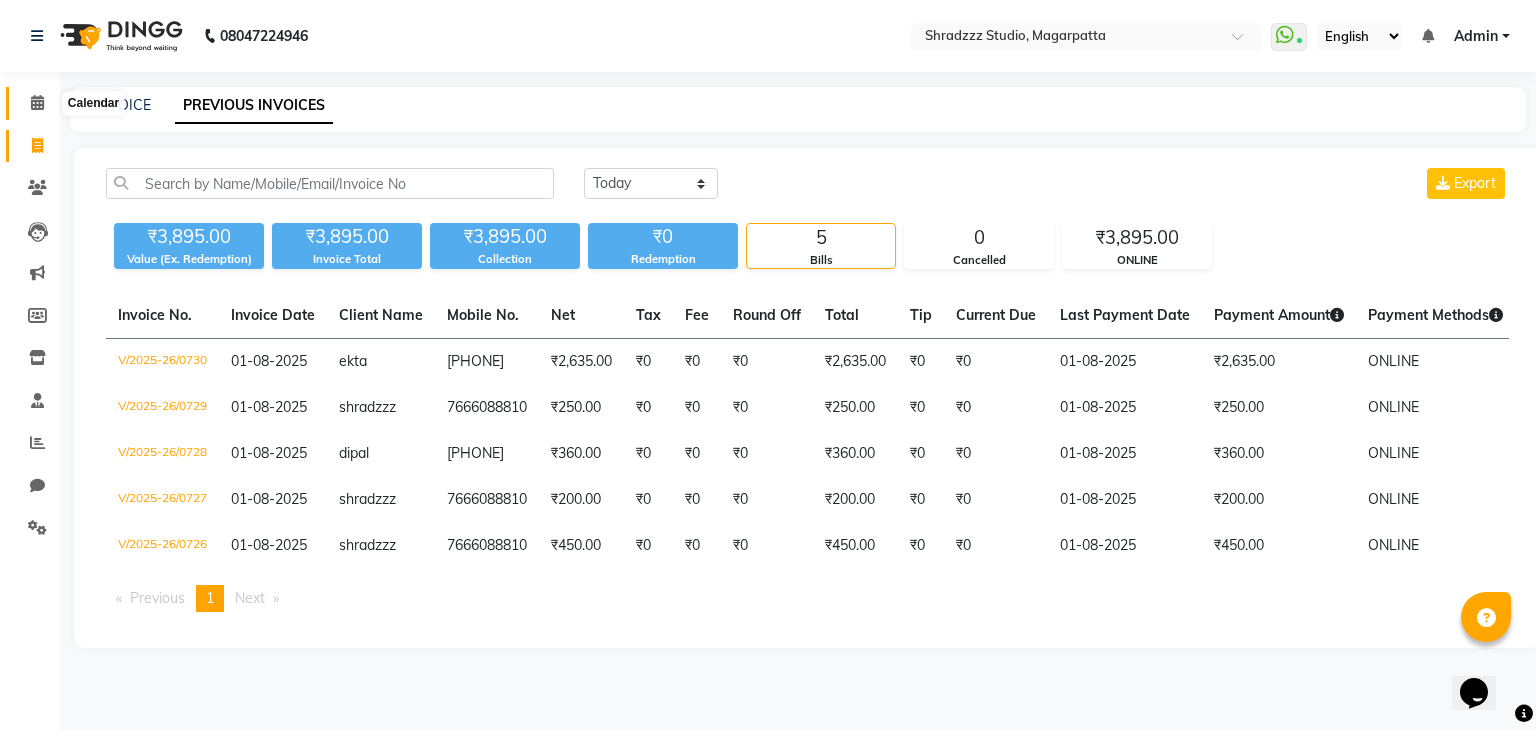 click 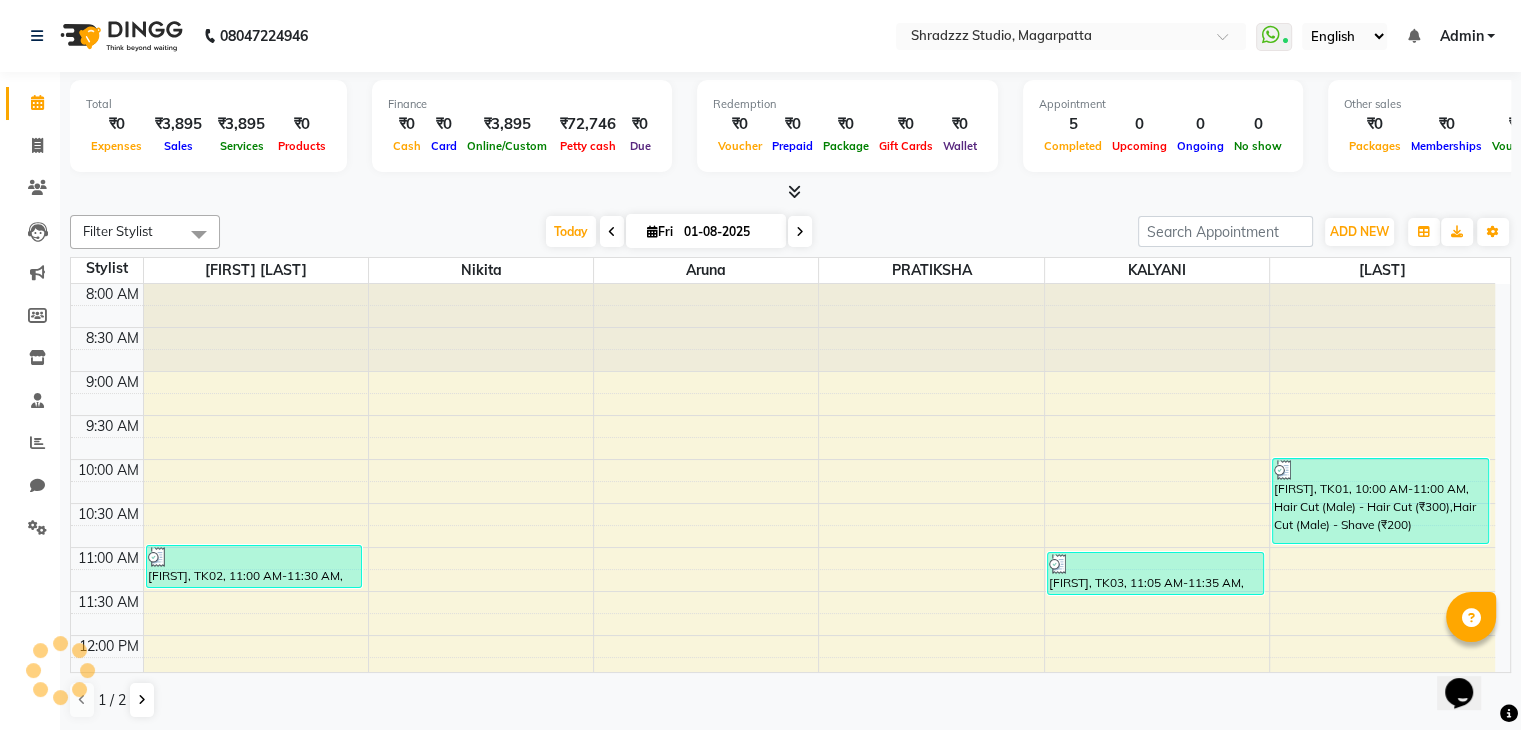 scroll, scrollTop: 0, scrollLeft: 0, axis: both 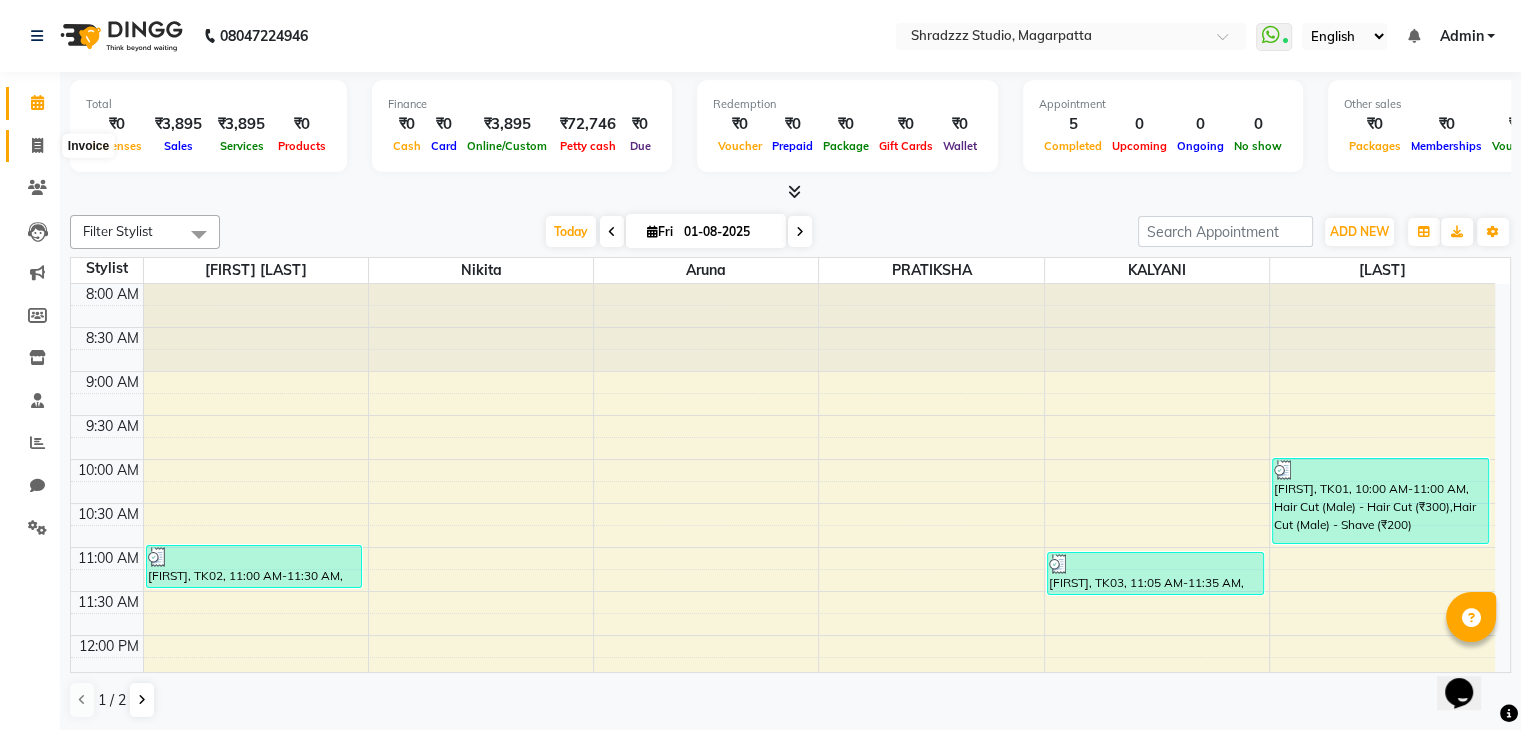 click 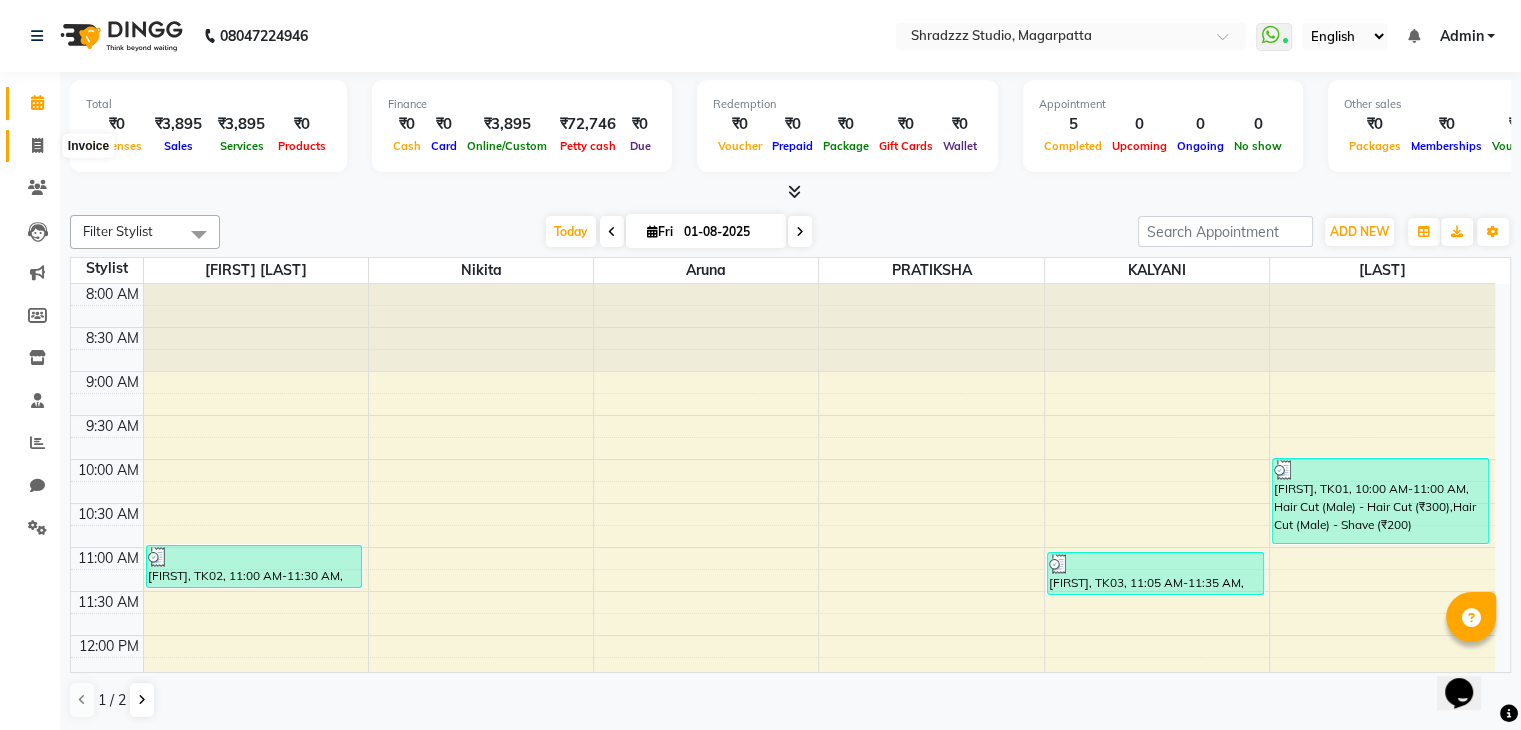 select on "4544" 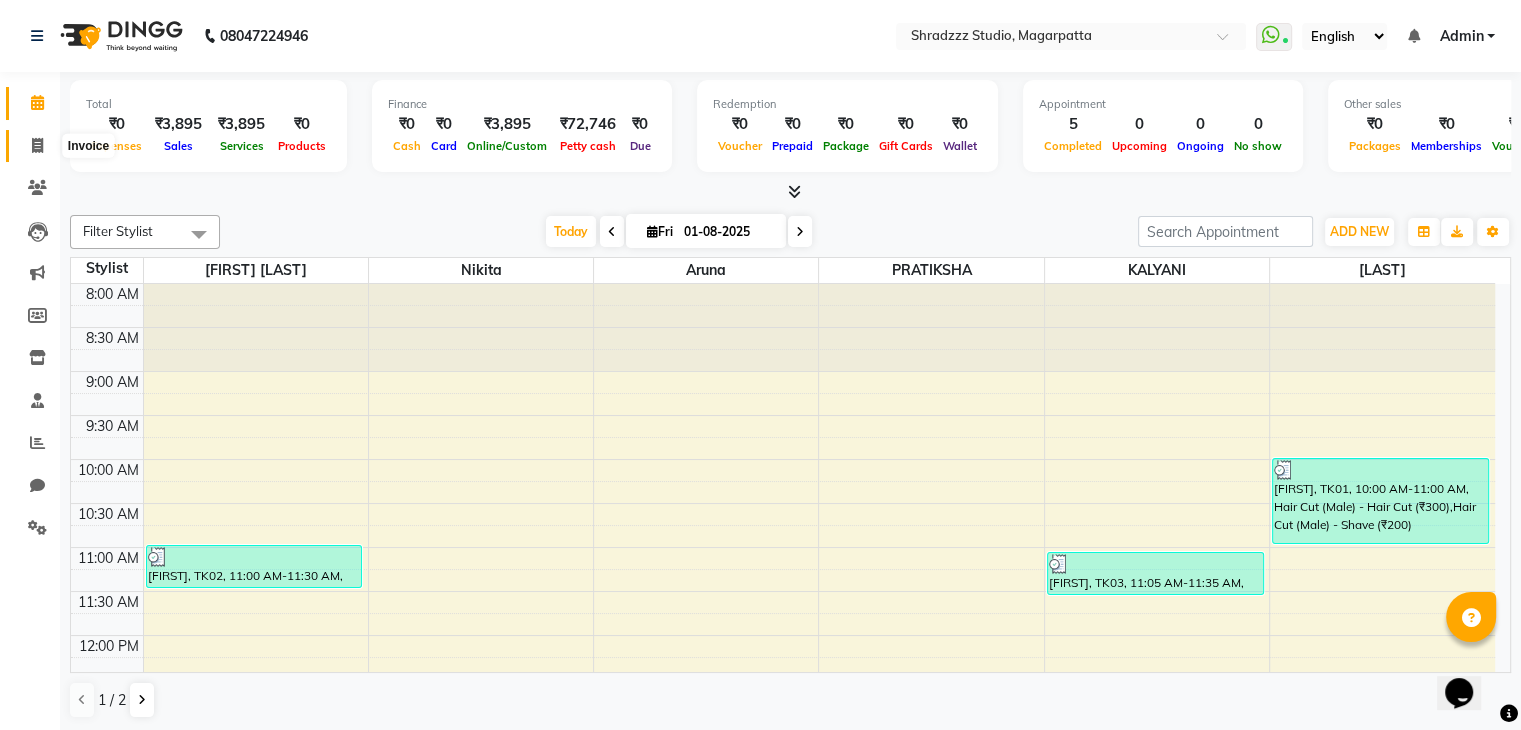 select on "service" 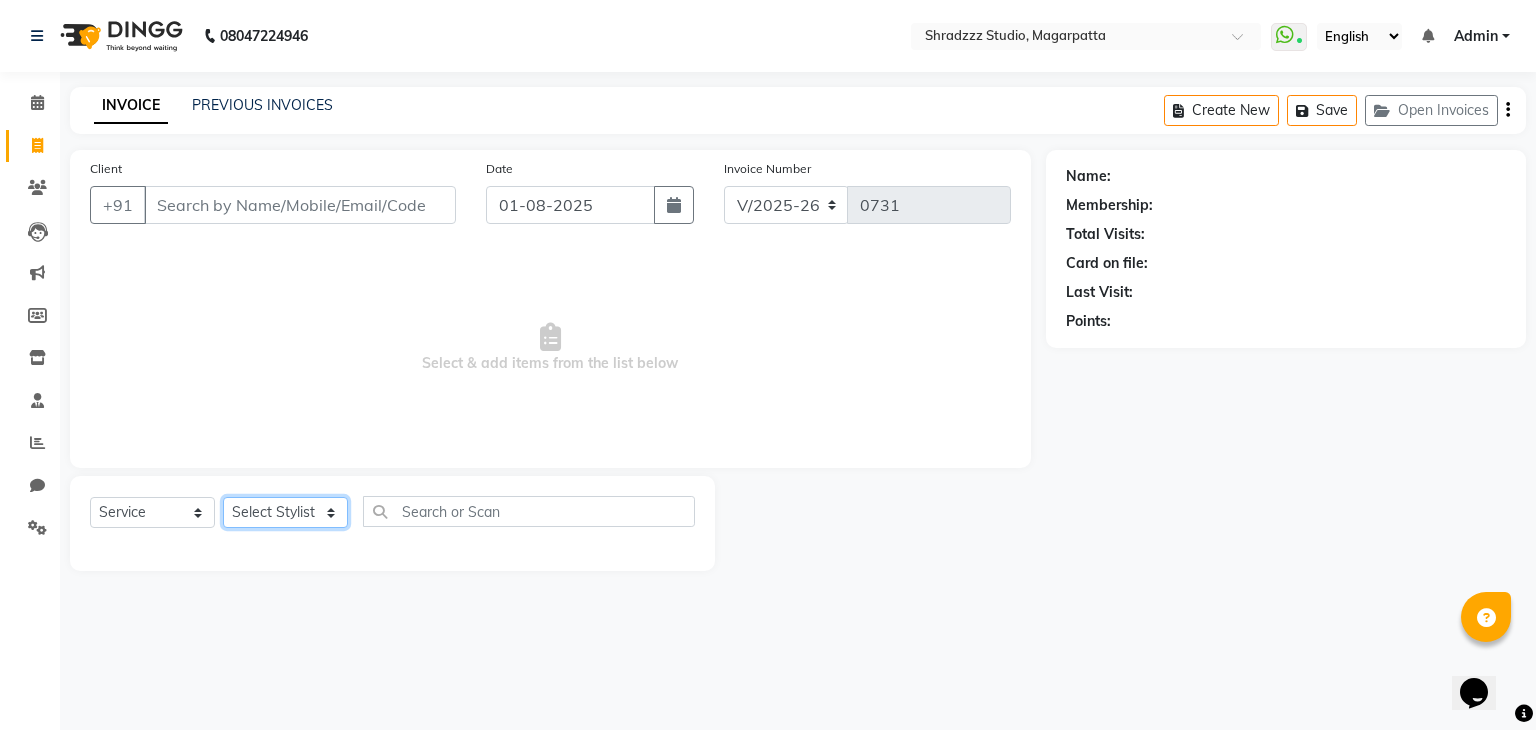 click on "Select Stylist [FIRST]   [LAST]  Manager [FIRST]   [LAST]     [FIRST] [LAST]   [FIRST] [LAST]  [FIRST] [LAST]" 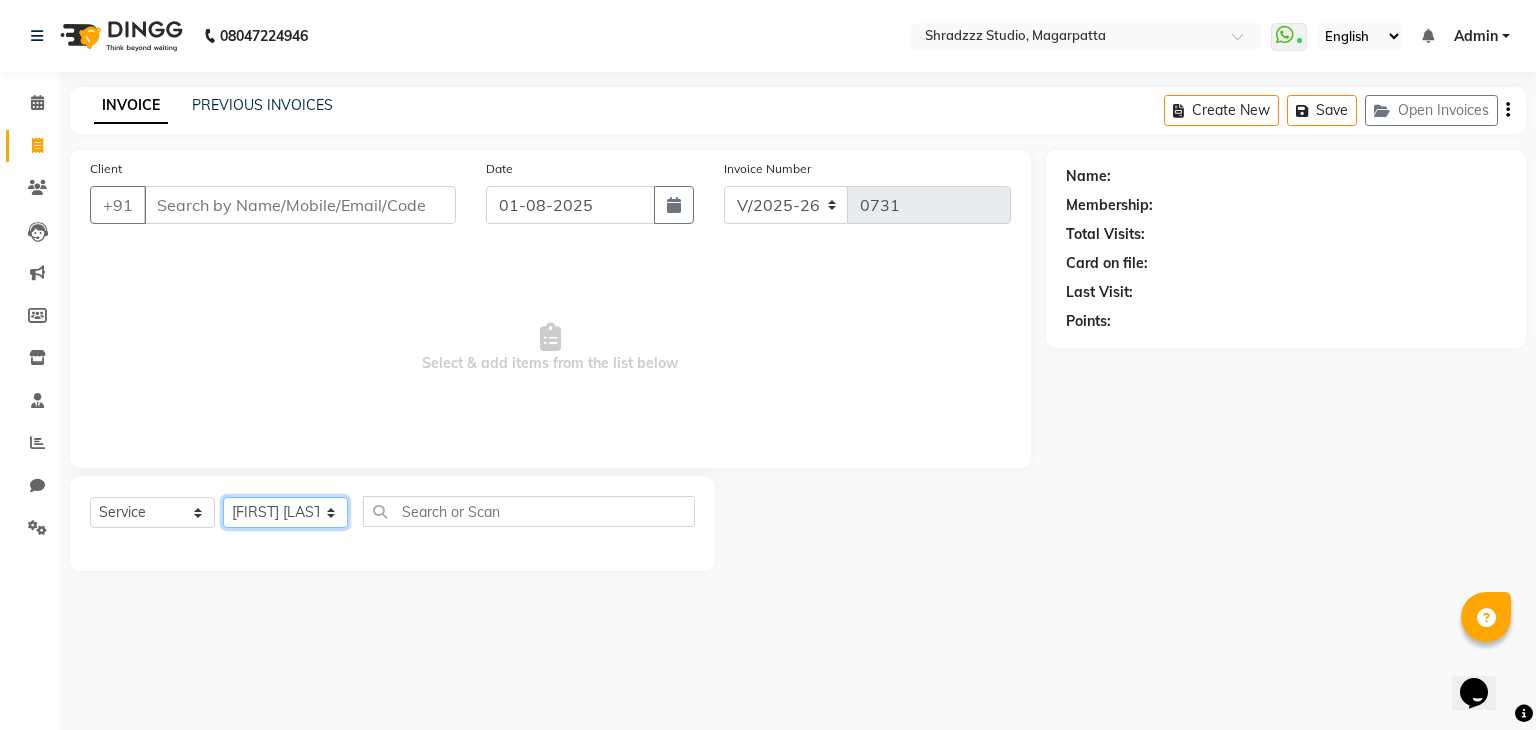 click on "Select Stylist [FIRST]   [LAST]  Manager [FIRST]   [LAST]     [FIRST] [LAST]   [FIRST] [LAST]  [FIRST] [LAST]" 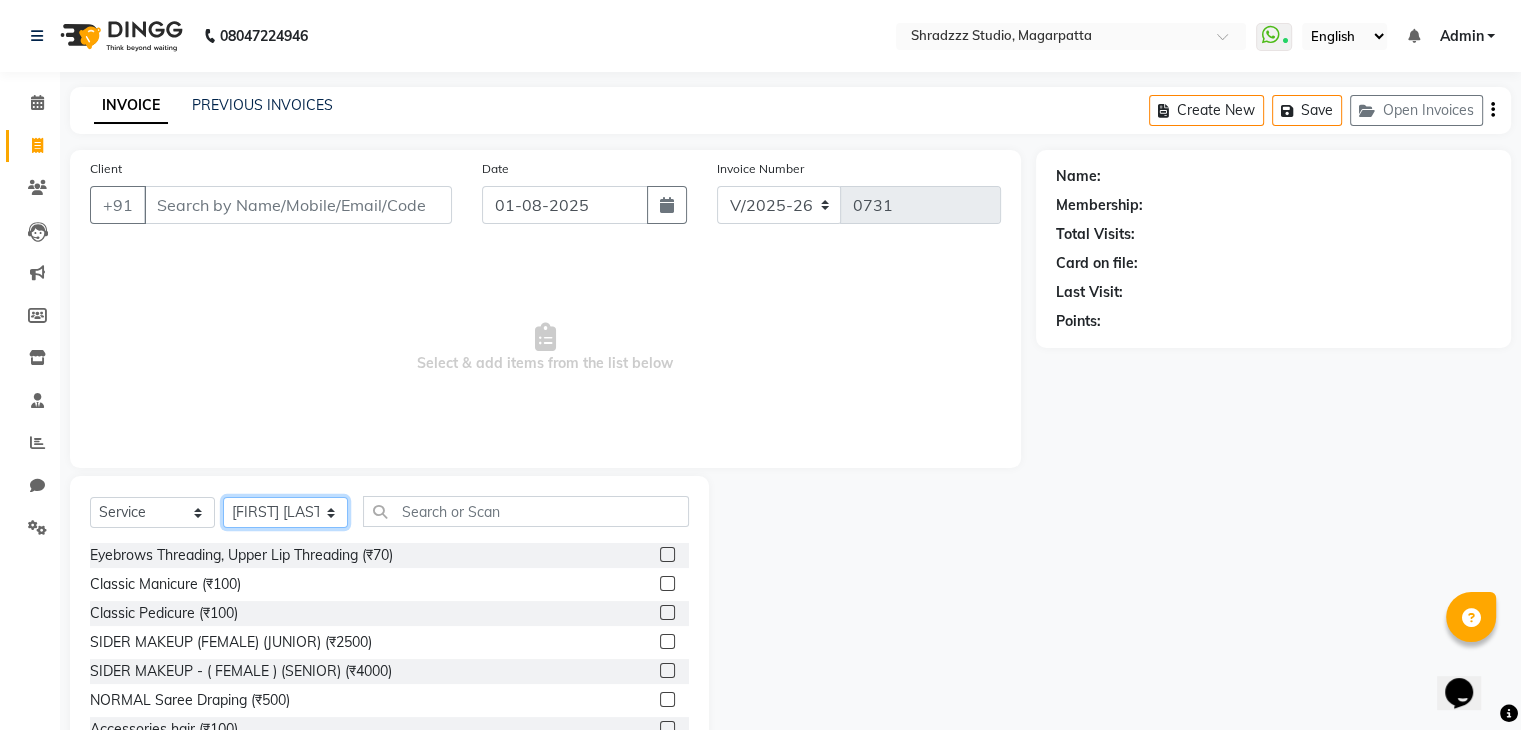 click on "Select Stylist [FIRST]   [LAST]  Manager [FIRST]   [LAST]     [FIRST] [LAST]   [FIRST] [LAST]  [FIRST] [LAST]" 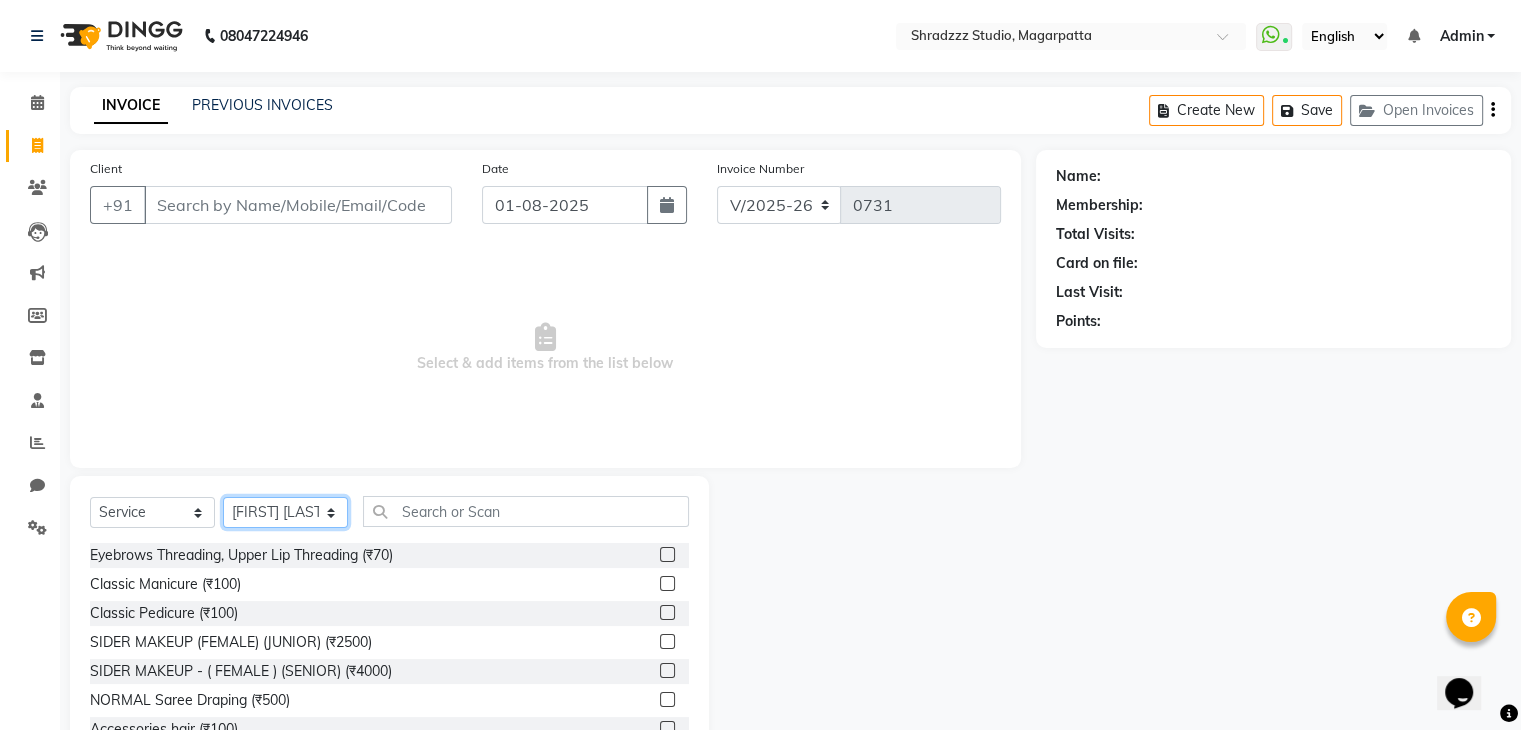 select on "26213" 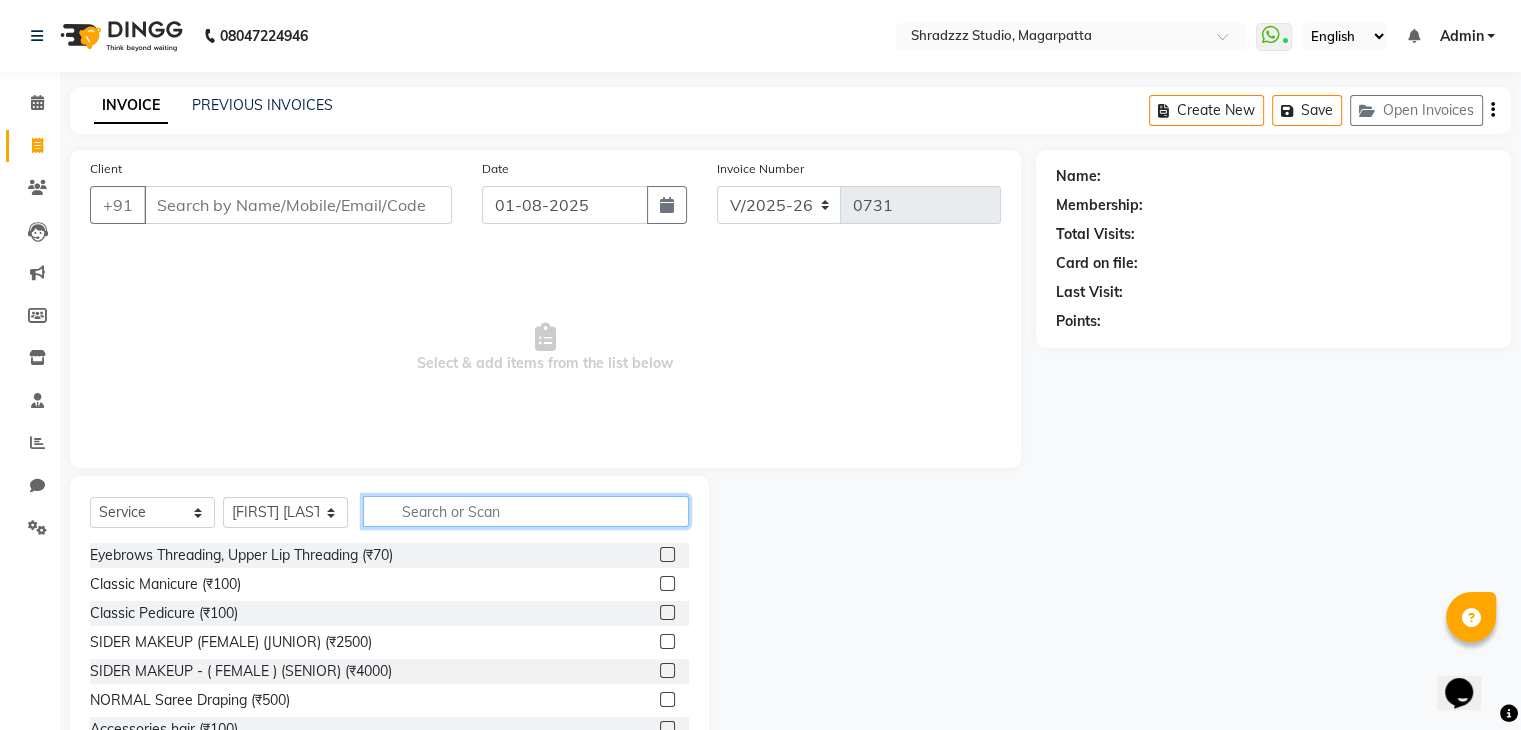 click 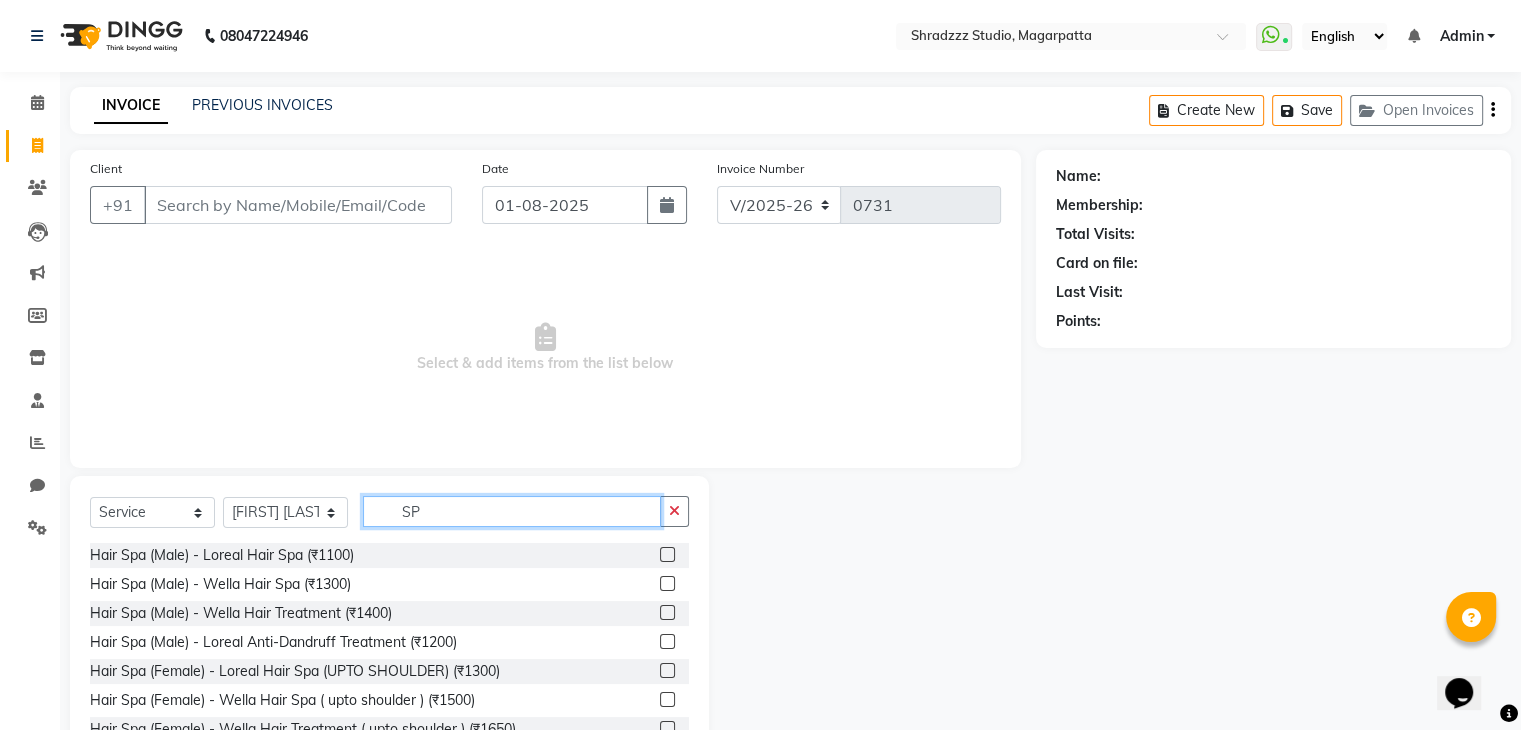 type on "SPA" 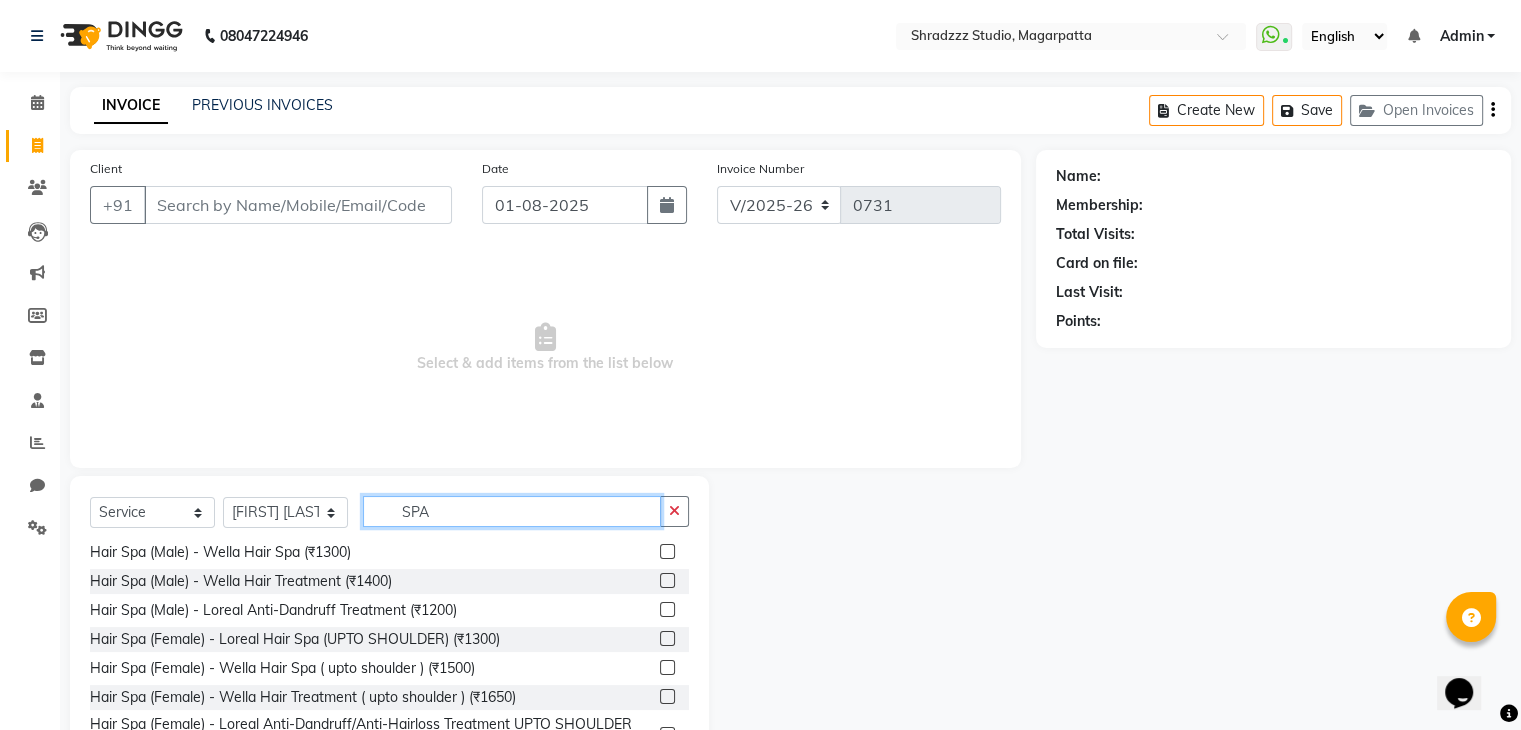 scroll, scrollTop: 0, scrollLeft: 0, axis: both 